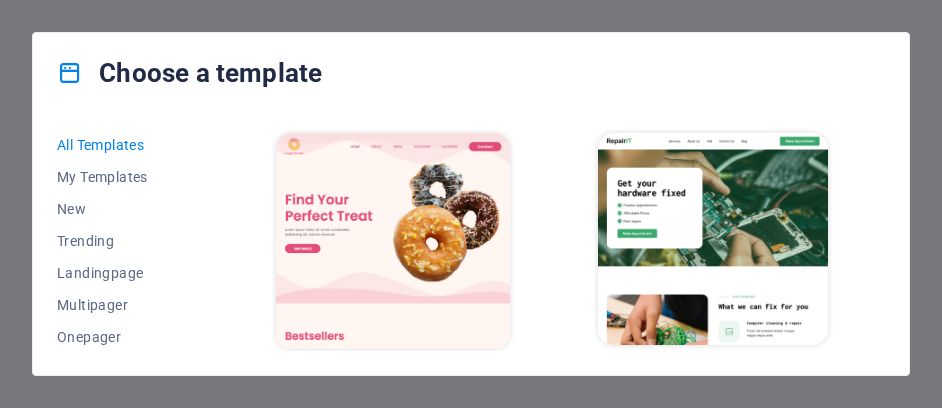 scroll, scrollTop: 0, scrollLeft: 0, axis: both 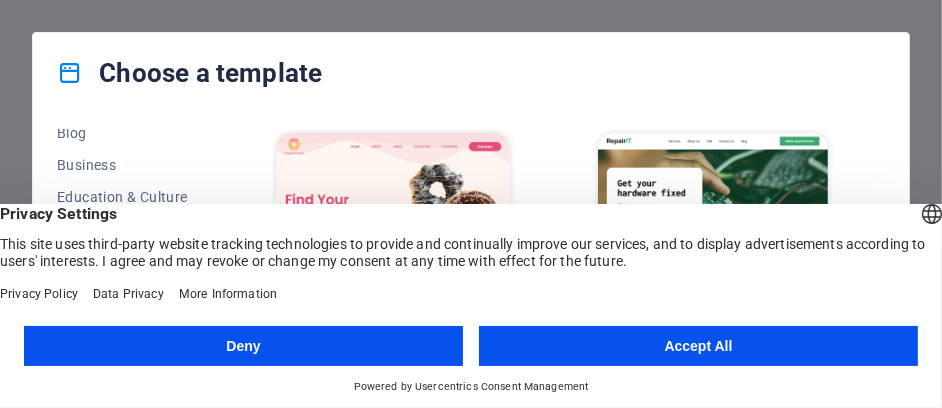 click on "All Templates My Templates New Trending Landingpage Multipager Onepager Art & Design Blank Blog Business Education & Culture Event Gastronomy Health IT & Media Legal & Finance Non-Profit Performance Portfolio Services Sports & Beauty Trades Travel Wireframe SugarDough Preview Choose RepairIT Preview Choose Peoneera Preview Choose Art Museum Preview Choose Wonder Planner Preview Choose Transportable Preview Choose S&L Preview Choose WePaint Preview Choose Eco-Con Preview Choose MeetUp Preview Choose Help & Care Preview Choose Podcaster Preview Choose Academix Preview Choose BIG Barber Shop Preview Choose Health & Food Preview Choose UrbanNest Interiors Preview Choose Green Change Preview Choose The Beauty Temple Preview Choose WeTrain Preview Choose Cleaner Preview Choose Johanna James Preview Choose Delicioso Preview Choose Dream Garden Preview Choose LumeDeAqua Preview Choose Pets Care Preview Choose SafeSpace Preview Choose Midnight Rain Bar Preview Choose Drive Preview Choose Estator Preview Choose Preview" at bounding box center [471, 244] 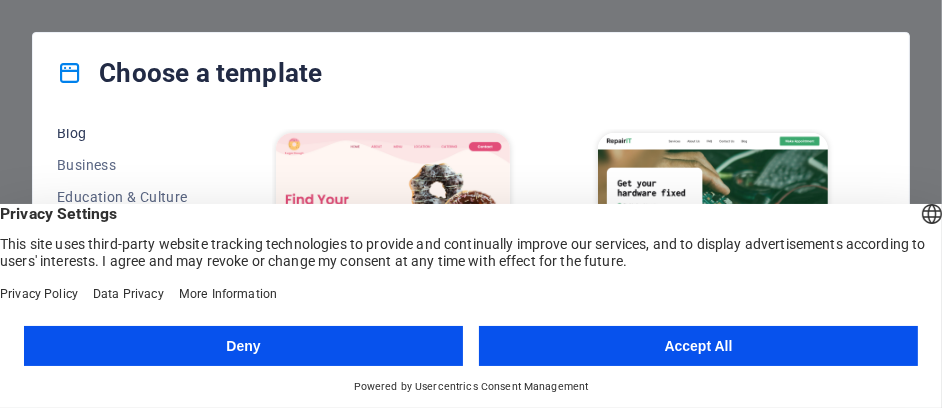 click on "Blog" at bounding box center (122, 133) 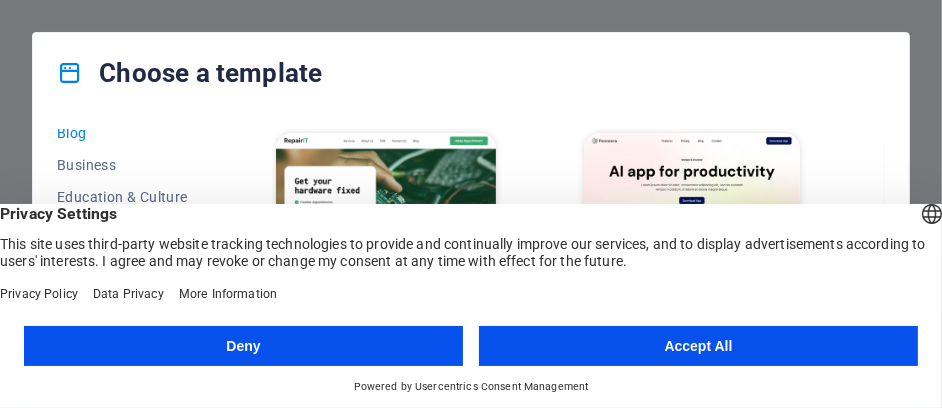click on "Accept All" at bounding box center [698, 346] 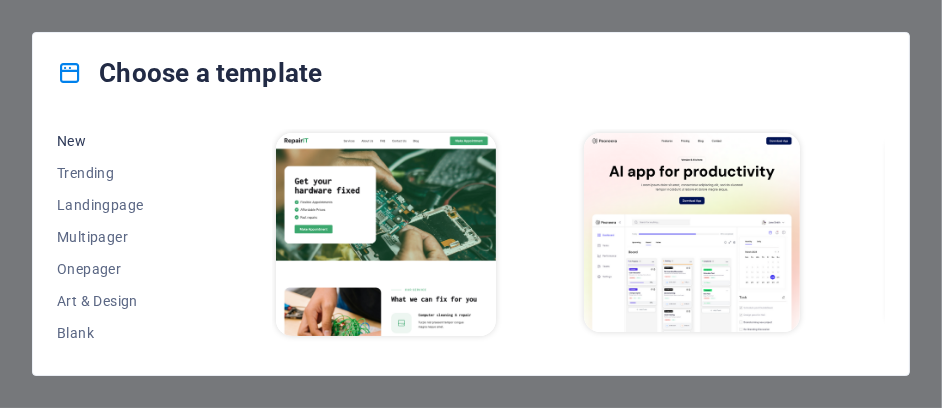 scroll, scrollTop: 0, scrollLeft: 0, axis: both 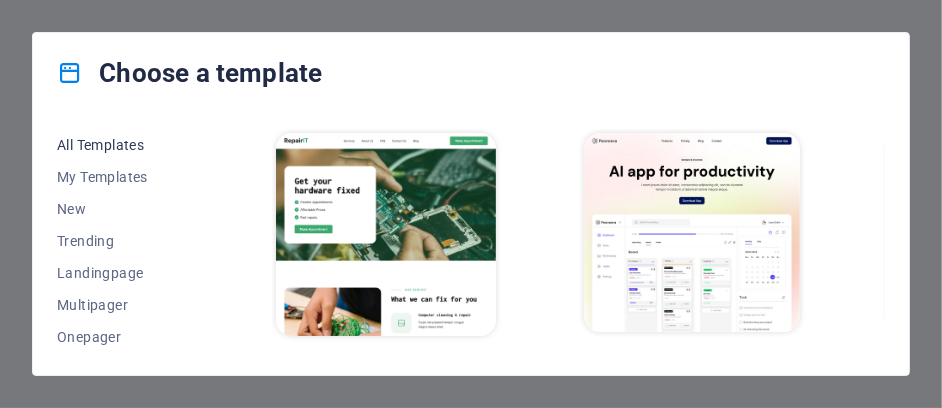 click on "All Templates" at bounding box center [122, 145] 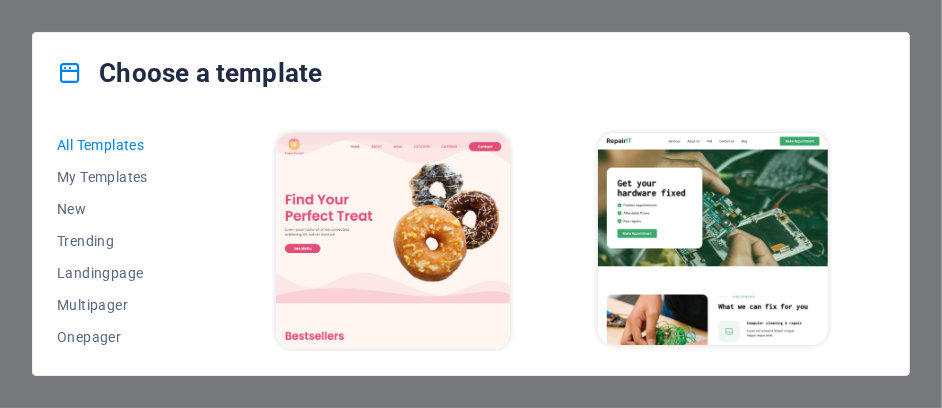 click on "All Templates My Templates New Trending Landingpage Multipager Onepager Art & Design Blank Blog Business Education & Culture Event Gastronomy Health IT & Media Legal & Finance Non-Profit Performance Portfolio Services Sports & Beauty Trades Travel Wireframe SugarDough Preview Choose RepairIT Preview Choose Peoneera Preview Choose Art Museum Preview Choose Wonder Planner Preview Choose Transportable Preview Choose S&L Preview Choose WePaint Preview Choose Eco-Con Preview Choose MeetUp Preview Choose Help & Care Preview Choose Podcaster Preview Choose Academix Preview Choose BIG Barber Shop Preview Choose Health & Food Preview Choose UrbanNest Interiors Preview Choose Green Change Preview Choose The Beauty Temple Preview Choose WeTrain Preview Choose Cleaner Preview Choose Johanna James Preview Choose Delicioso Preview Choose Dream Garden Preview Choose LumeDeAqua Preview Choose Pets Care Preview Choose SafeSpace Preview Choose Midnight Rain Bar Preview Choose Drive Preview Choose Estator Preview Choose Preview" at bounding box center (471, 244) 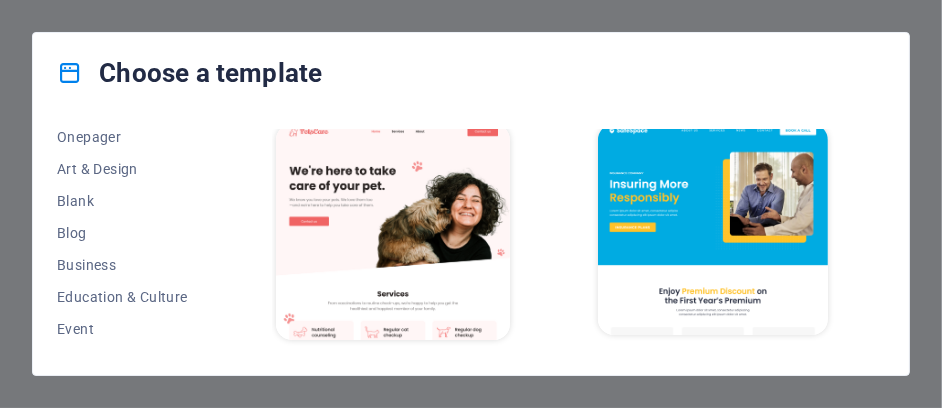 scroll, scrollTop: 3066, scrollLeft: 0, axis: vertical 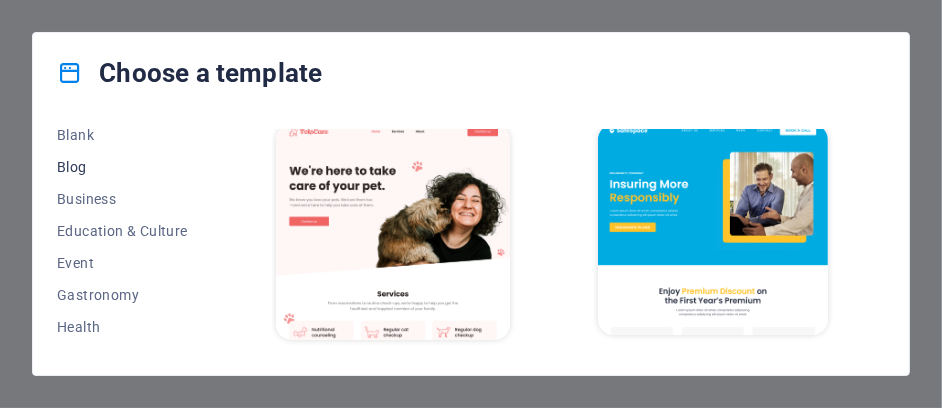 click on "Blog" at bounding box center (122, 167) 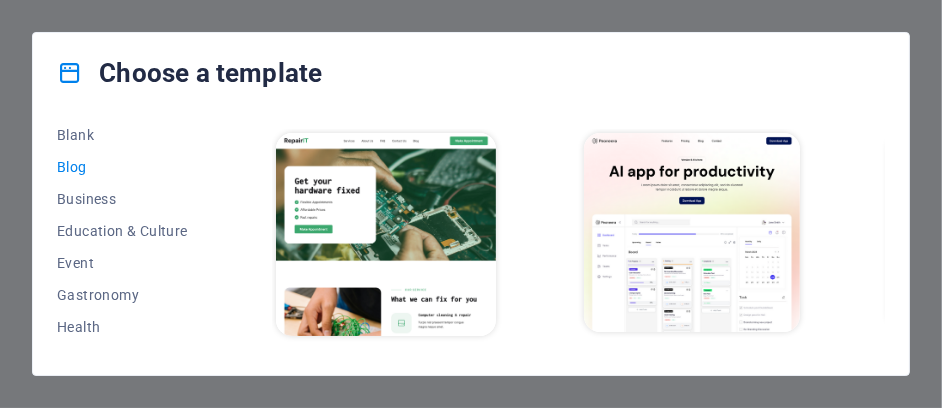 scroll, scrollTop: 0, scrollLeft: 0, axis: both 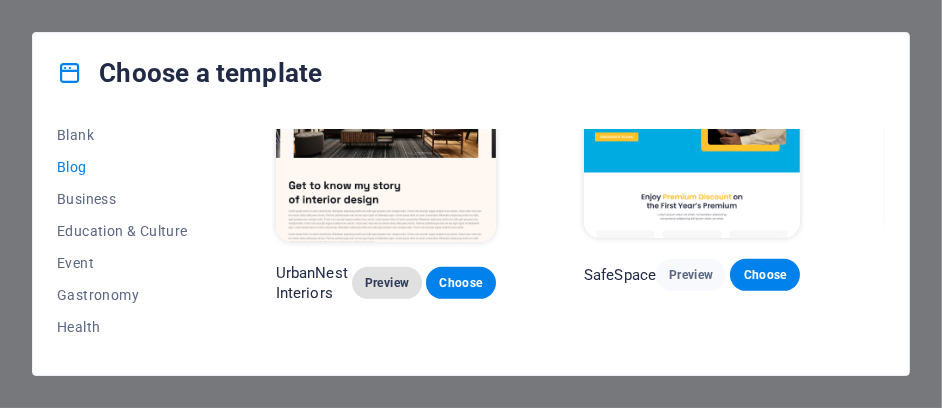 click on "Preview" at bounding box center [387, 283] 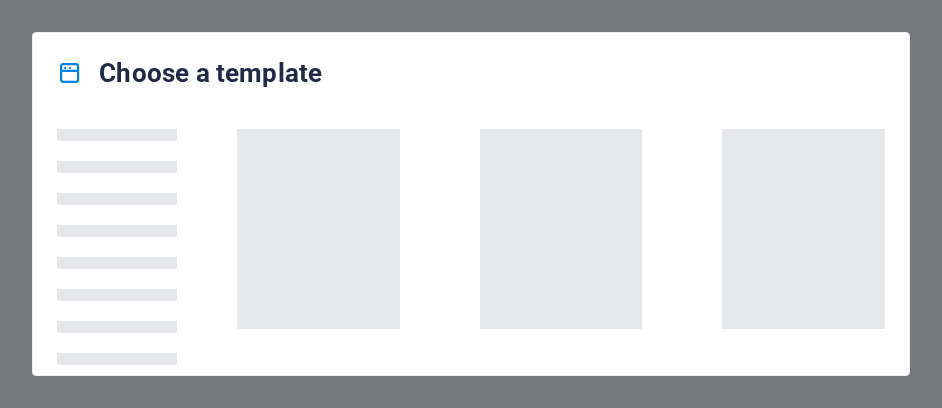 scroll, scrollTop: 0, scrollLeft: 0, axis: both 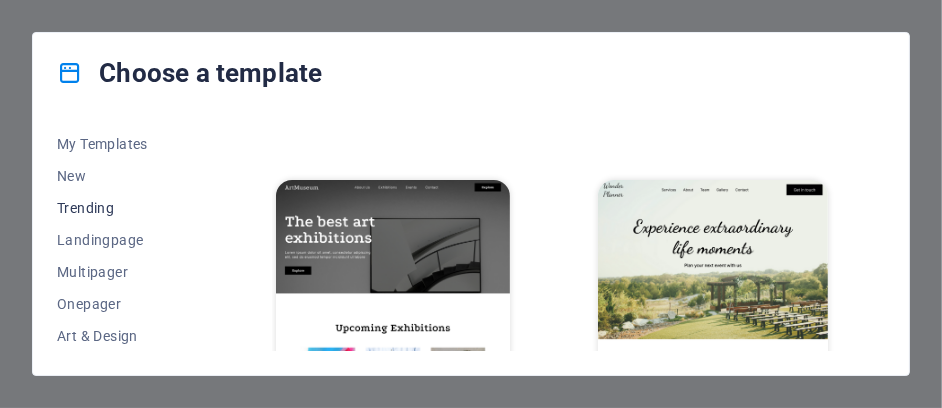 click on "Trending" at bounding box center (122, 208) 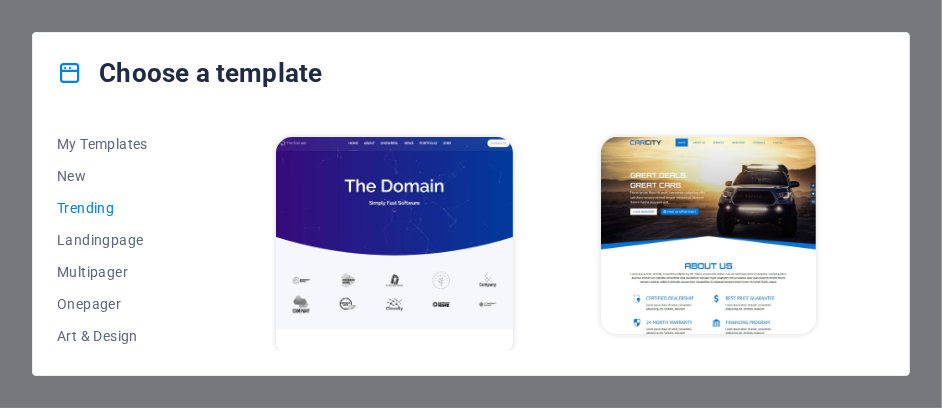 scroll, scrollTop: 1433, scrollLeft: 0, axis: vertical 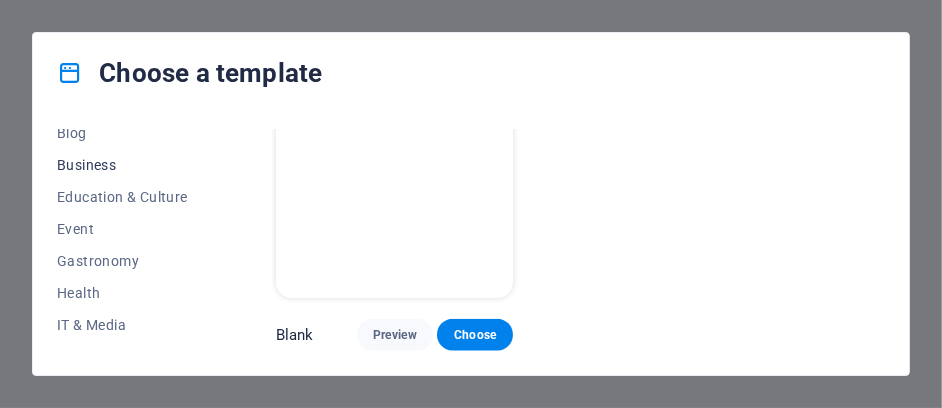 click on "Business" at bounding box center (122, 165) 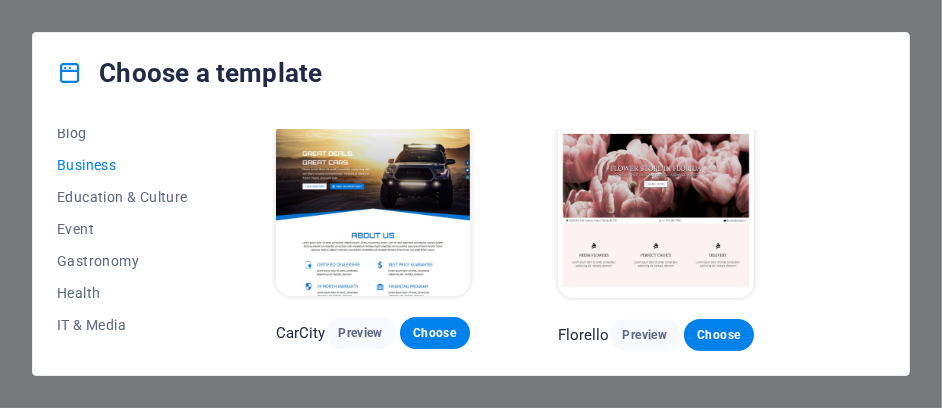 scroll, scrollTop: 351, scrollLeft: 0, axis: vertical 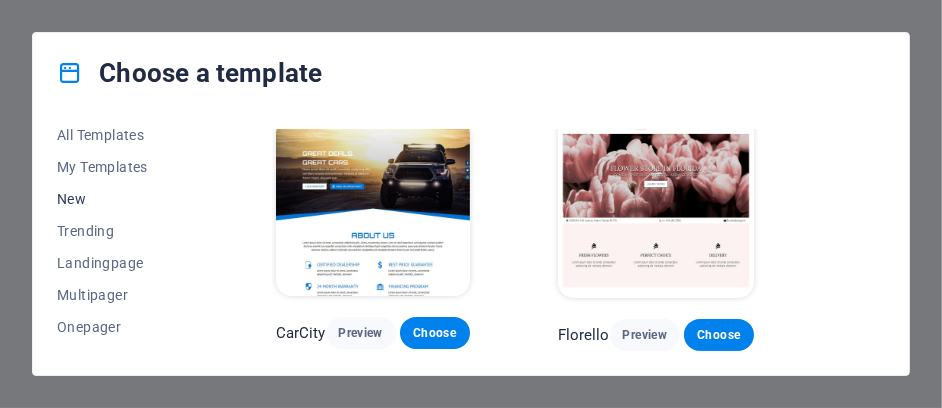 click on "New" at bounding box center (122, 199) 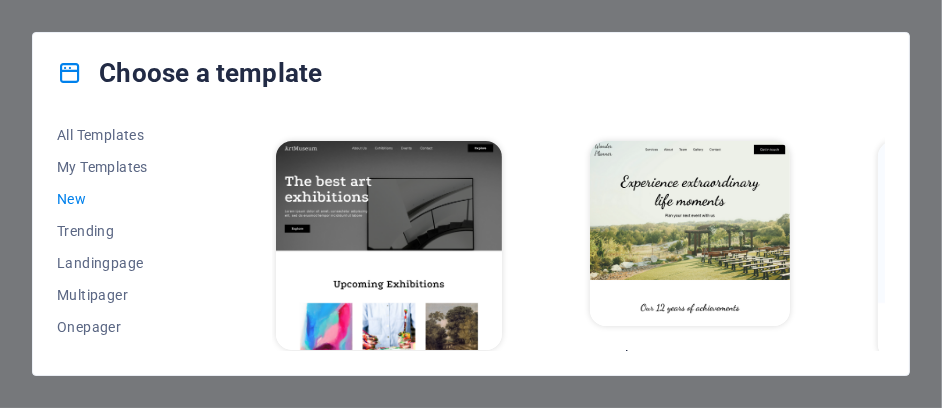 scroll, scrollTop: 318, scrollLeft: 0, axis: vertical 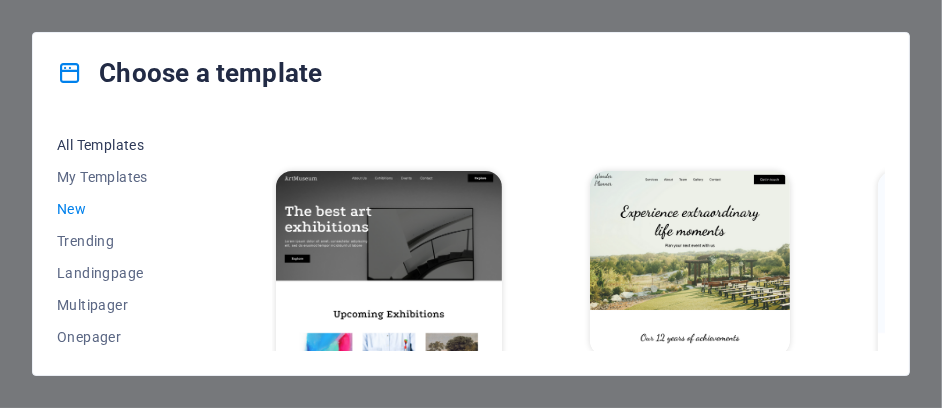 click on "All Templates" at bounding box center (122, 145) 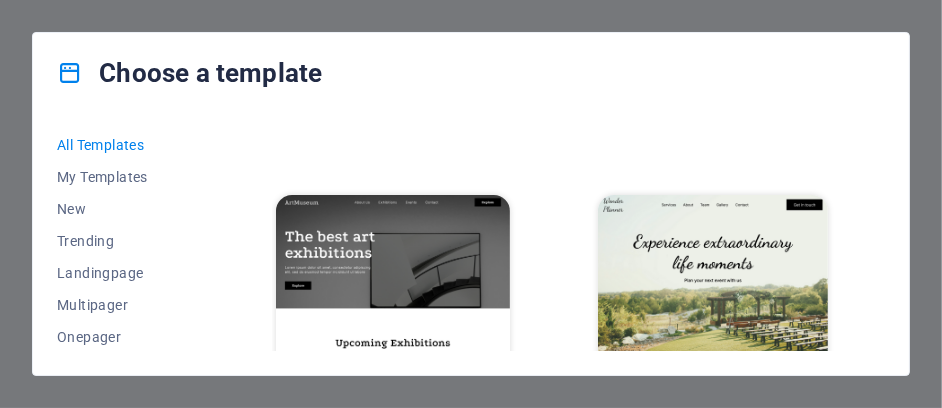 scroll, scrollTop: 341, scrollLeft: 0, axis: vertical 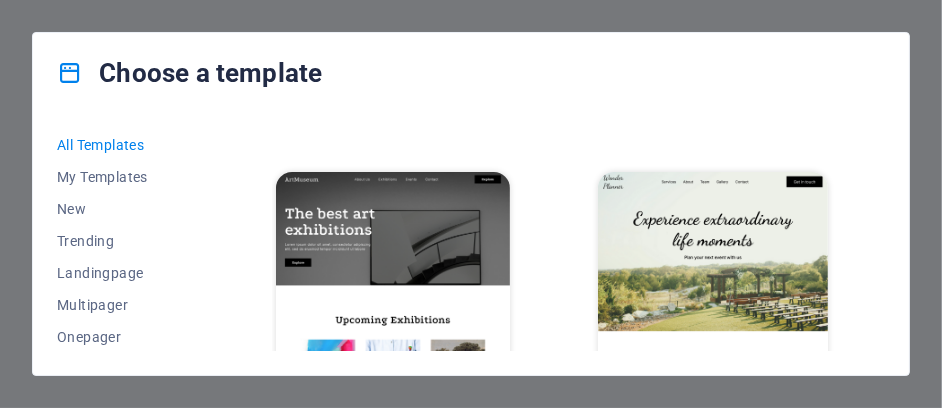 type 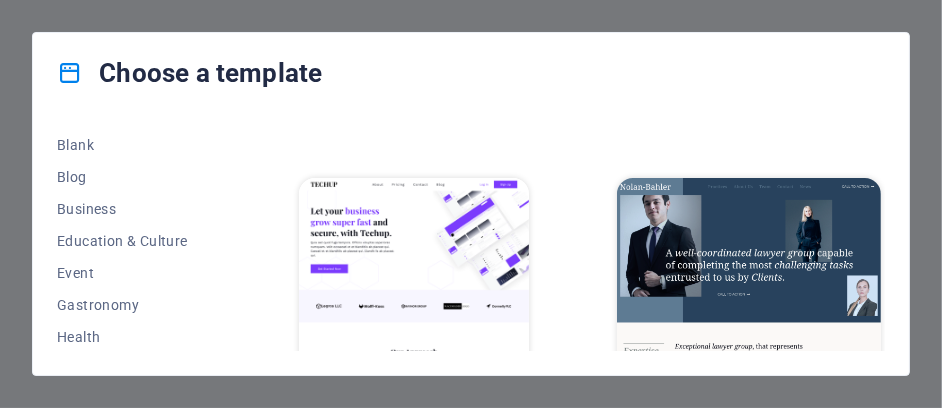 scroll, scrollTop: 5302, scrollLeft: 304, axis: both 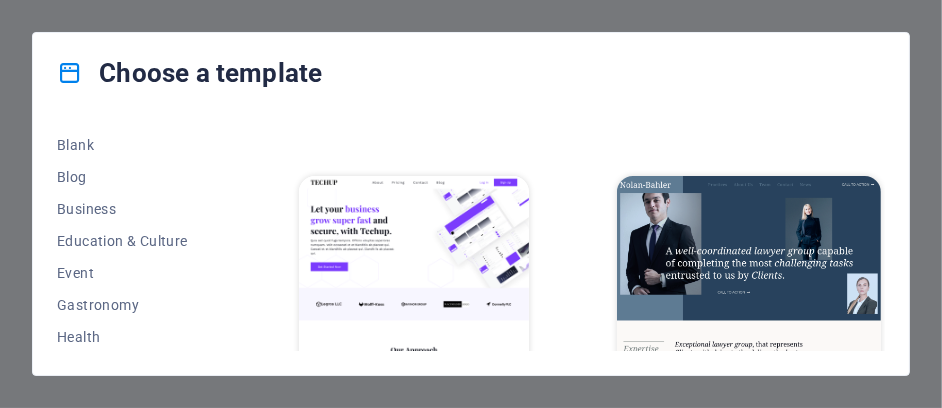 click at bounding box center (414, 282) 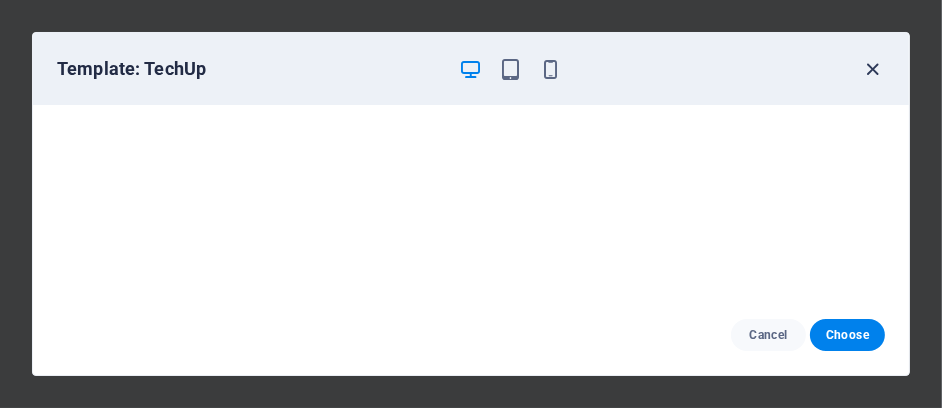 click at bounding box center (873, 69) 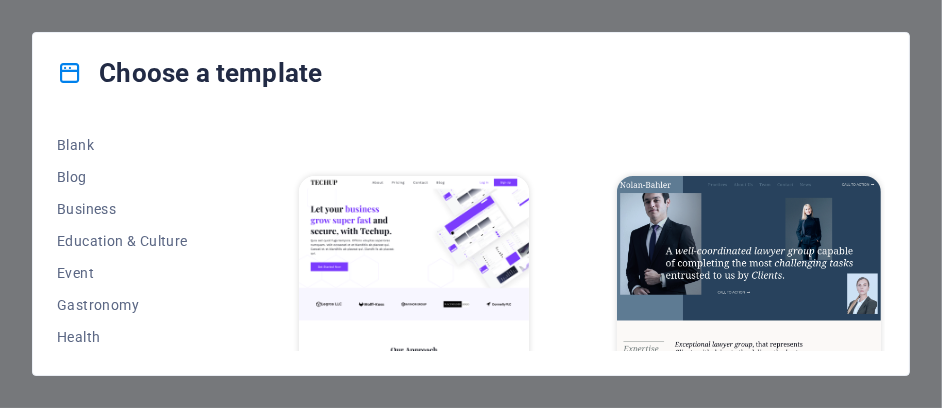click at bounding box center [749, 297] 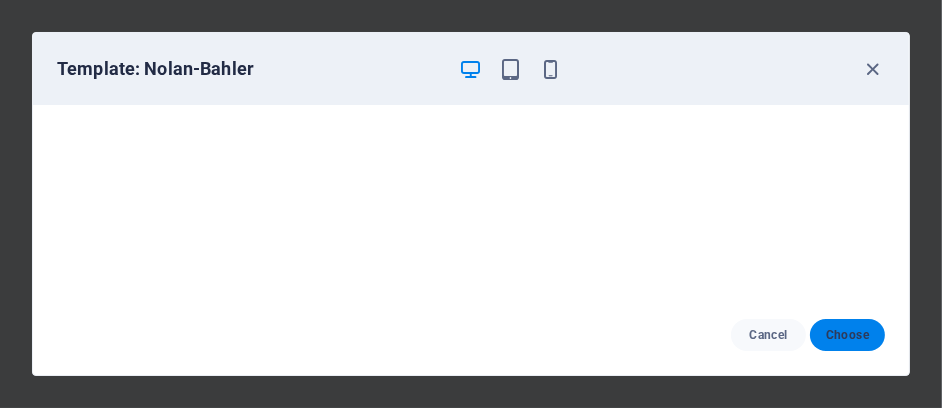 click on "Choose" at bounding box center (847, 335) 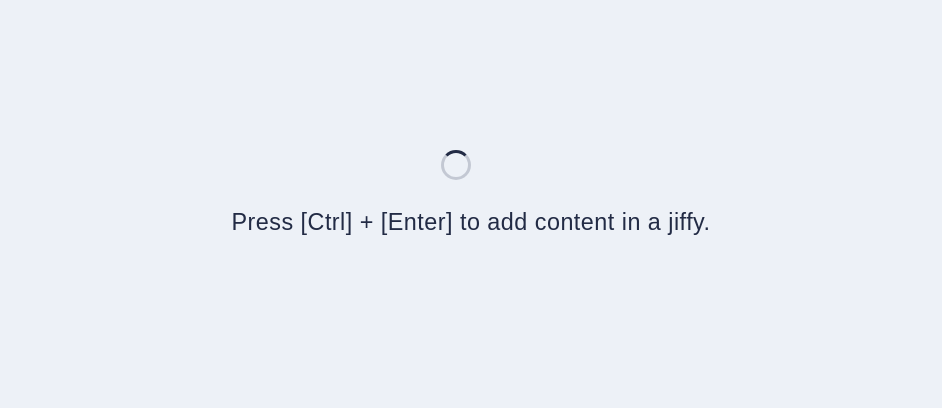 scroll, scrollTop: 0, scrollLeft: 0, axis: both 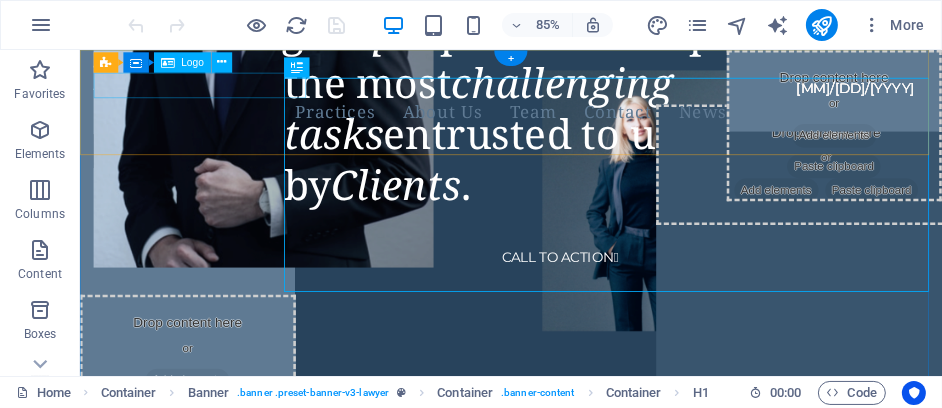 click at bounding box center [563, 81] 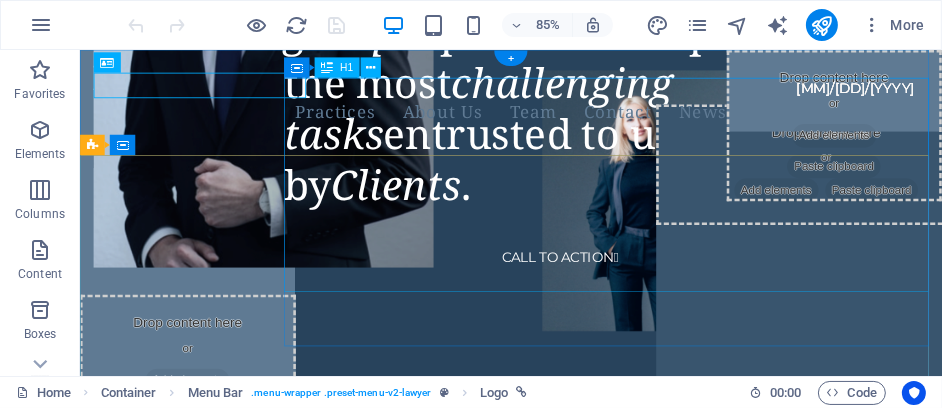 click on "A  well-coordinated lawyer group  capable of completing the most  challenging tasks  entrusted to us by  Clients ." at bounding box center (707, 88) 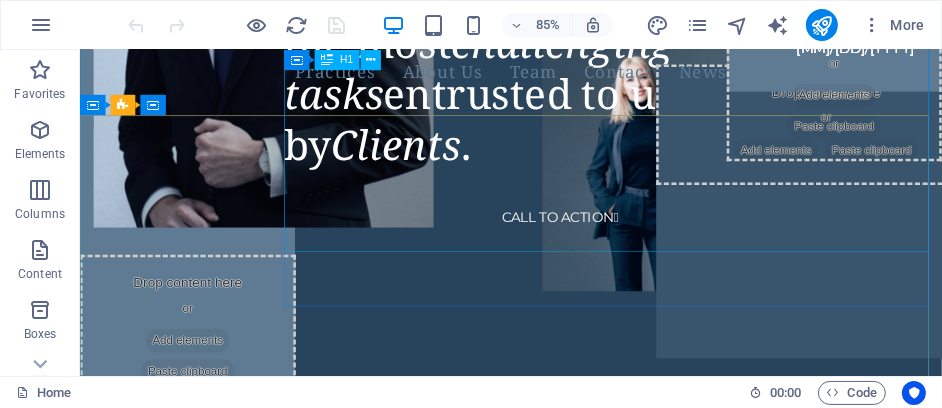 scroll, scrollTop: 0, scrollLeft: 0, axis: both 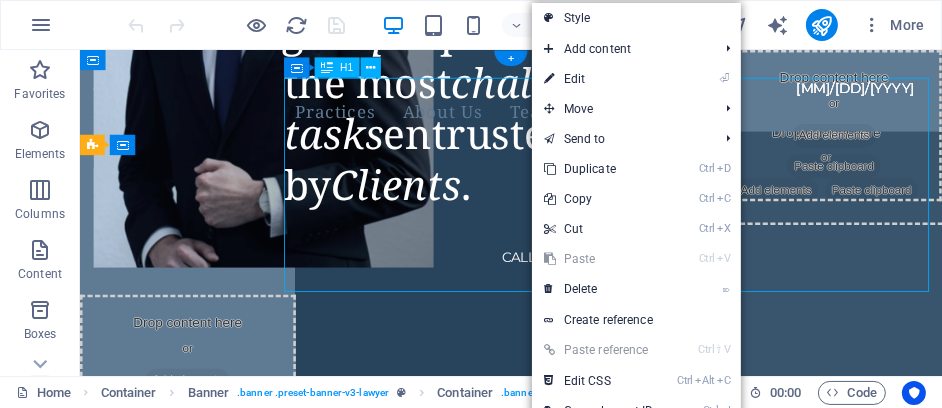 click on "A  well-coordinated lawyer group  capable of completing the most  challenging tasks  entrusted to us by  Clients ." at bounding box center (707, 88) 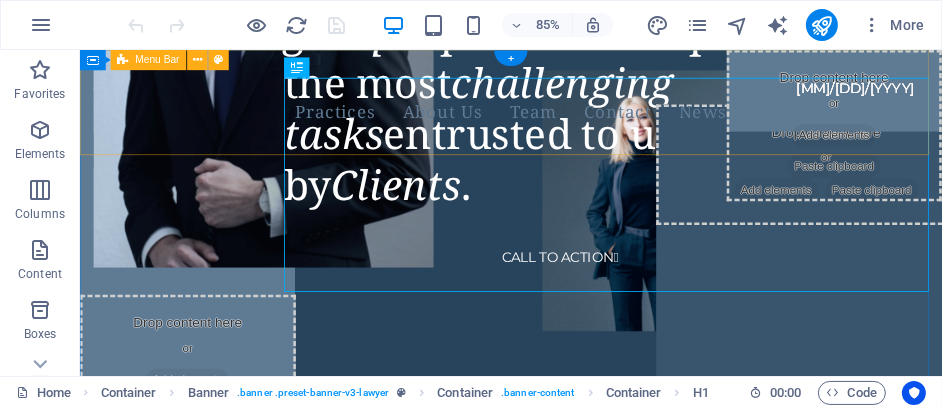 click on "Practices About Us Team Contact News CALL TO ACTION   " at bounding box center (587, 127) 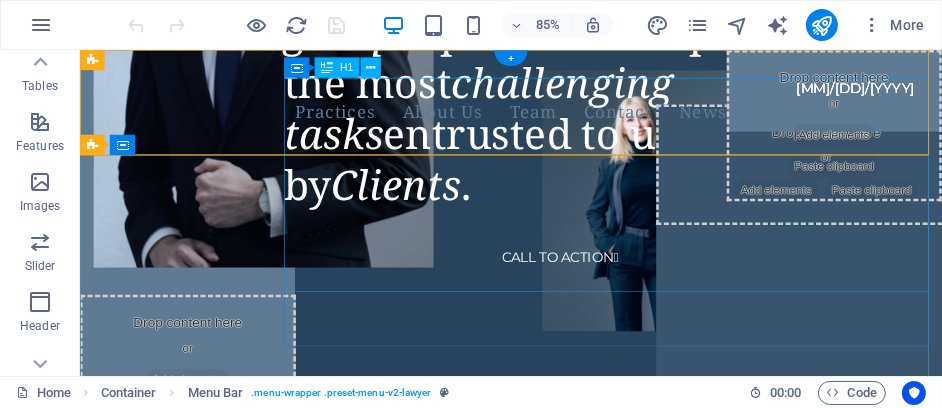 scroll, scrollTop: 300, scrollLeft: 0, axis: vertical 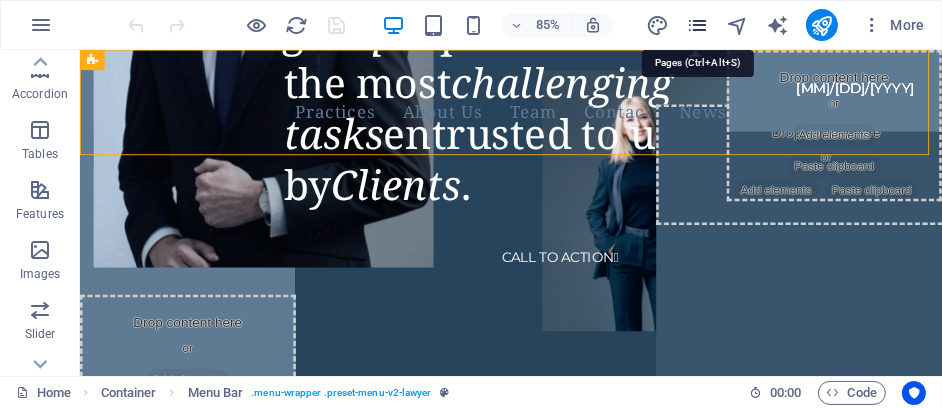 click at bounding box center [697, 25] 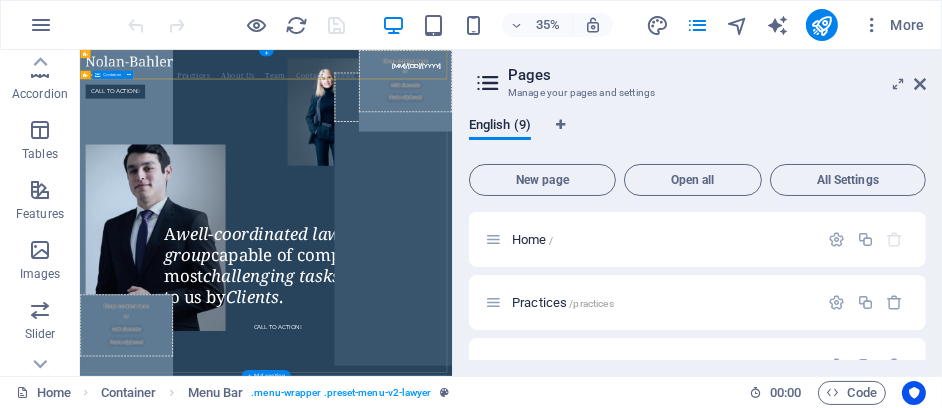 click on "A  well-coordinated lawyer group  capable of completing the most  challenging tasks  entrusted to us by  Clients . CALL TO ACTION   " at bounding box center (610, 301) 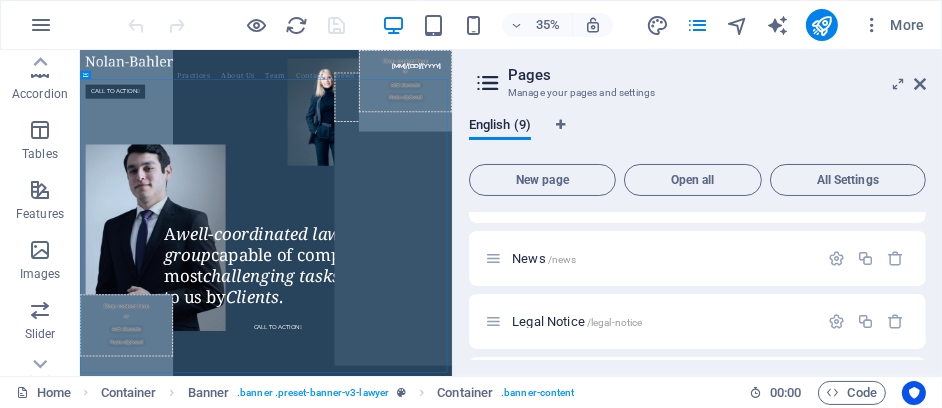 scroll, scrollTop: 333, scrollLeft: 0, axis: vertical 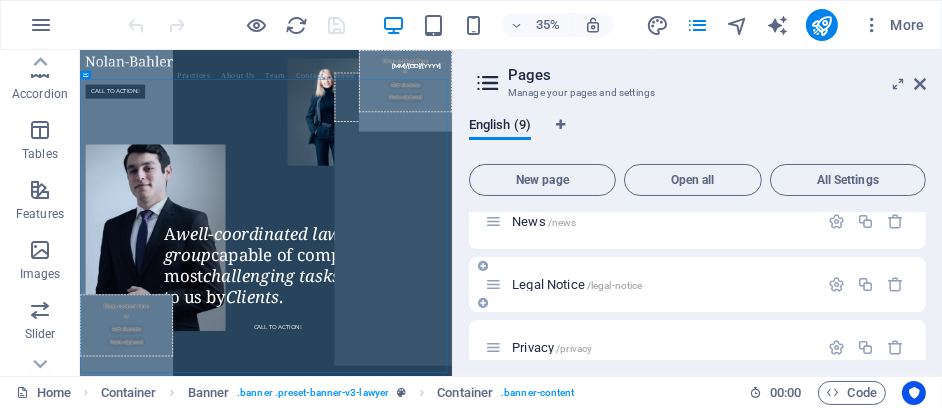 click on "Legal Notice /legal-notice" at bounding box center (577, 284) 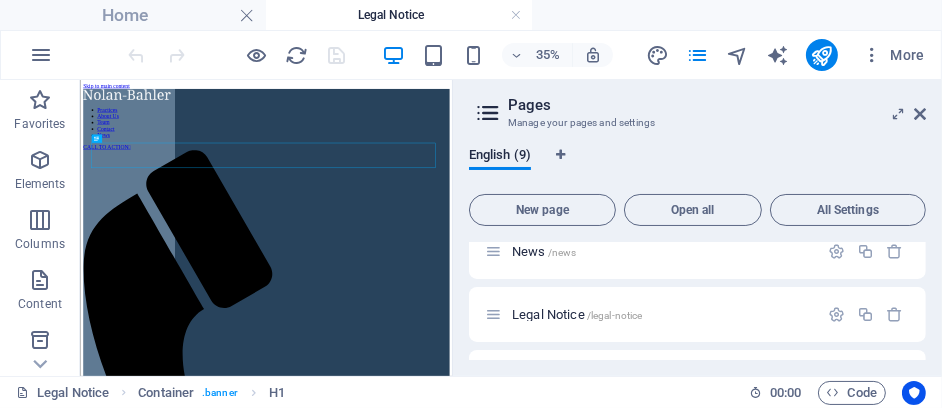 scroll, scrollTop: 0, scrollLeft: 0, axis: both 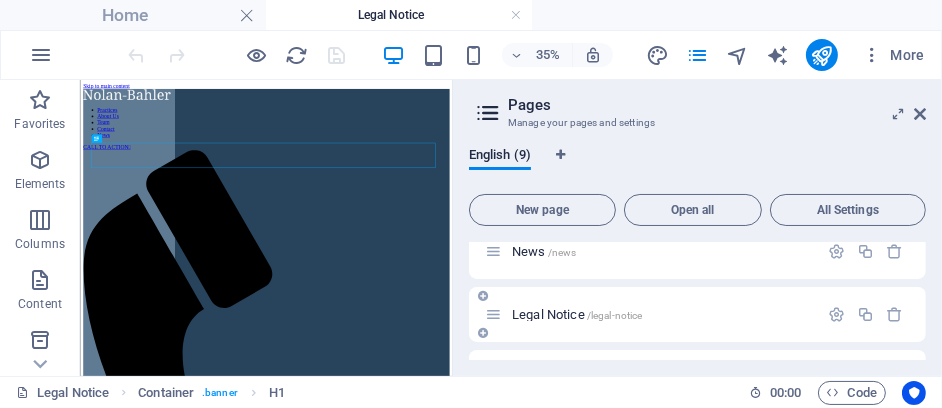 click on "Legal Notice /legal-notice" at bounding box center [577, 314] 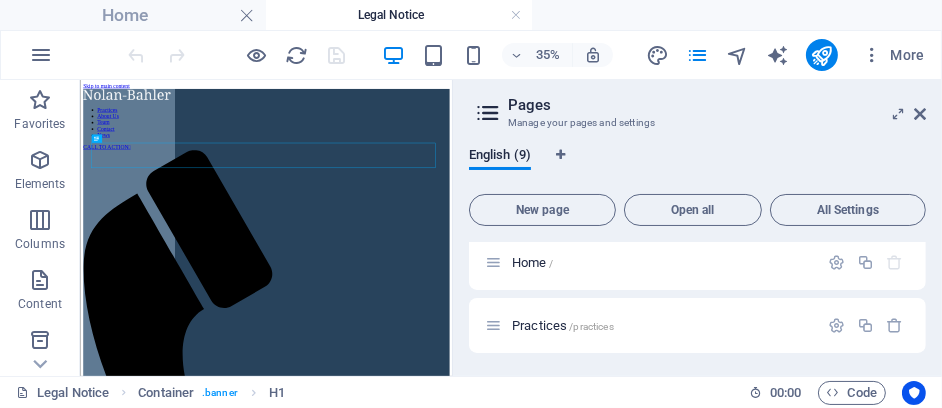 scroll, scrollTop: 0, scrollLeft: 0, axis: both 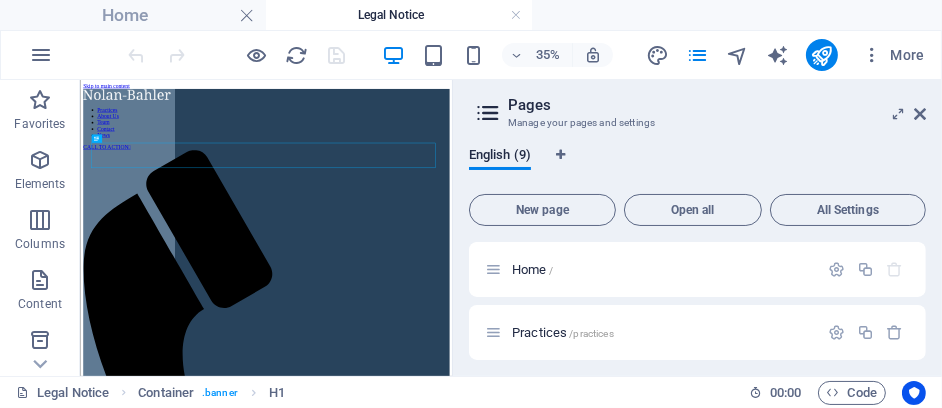 click on "Pages" at bounding box center (717, 105) 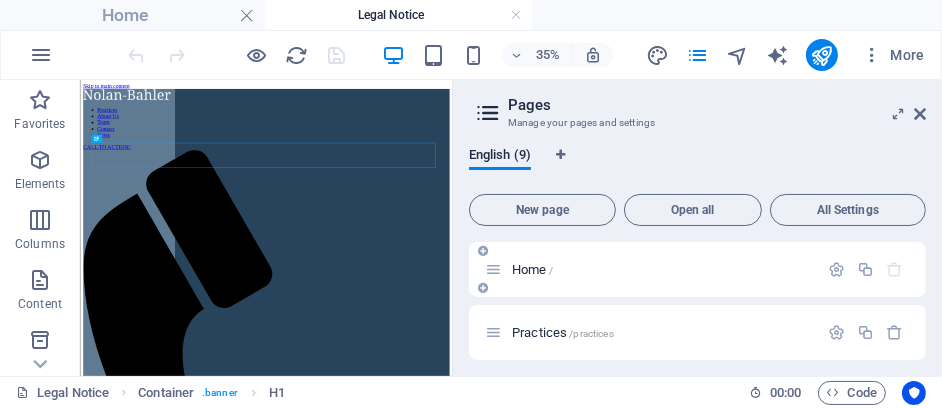 click on "Home /" at bounding box center [532, 269] 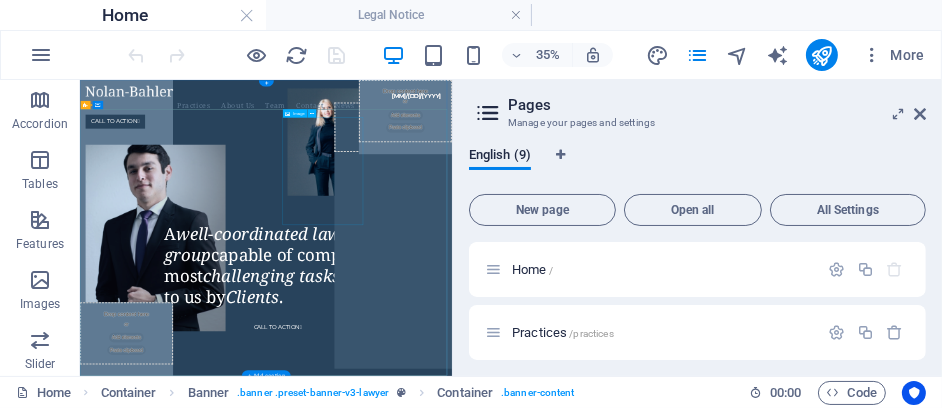 click at bounding box center (787, 257) 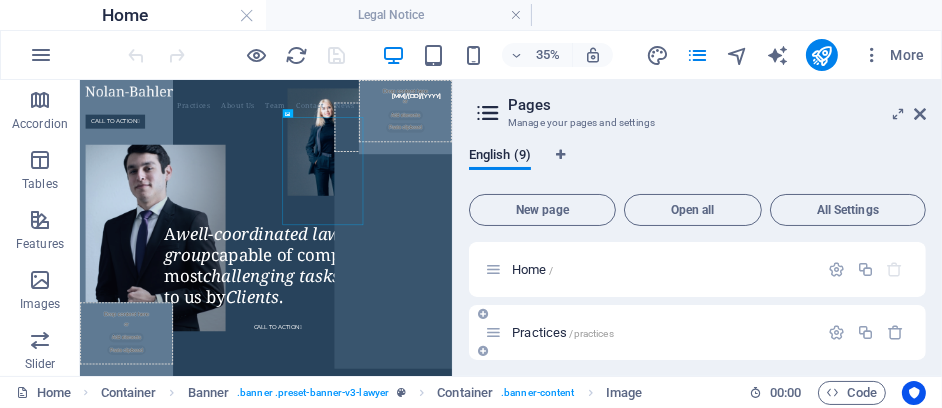 click on "Practices /practices" at bounding box center [697, 332] 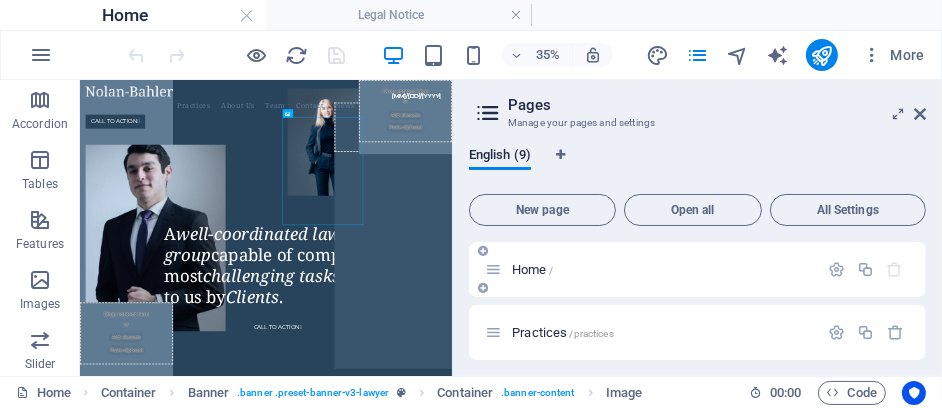 click on "Home /" at bounding box center [532, 269] 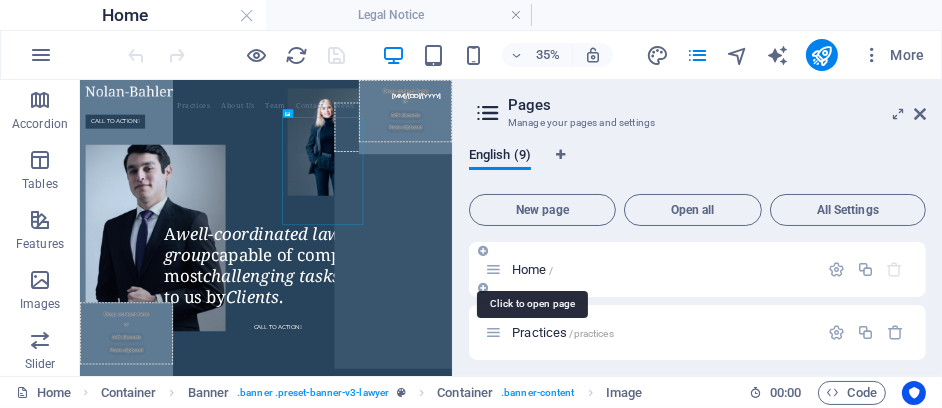 click on "Home /" at bounding box center [532, 269] 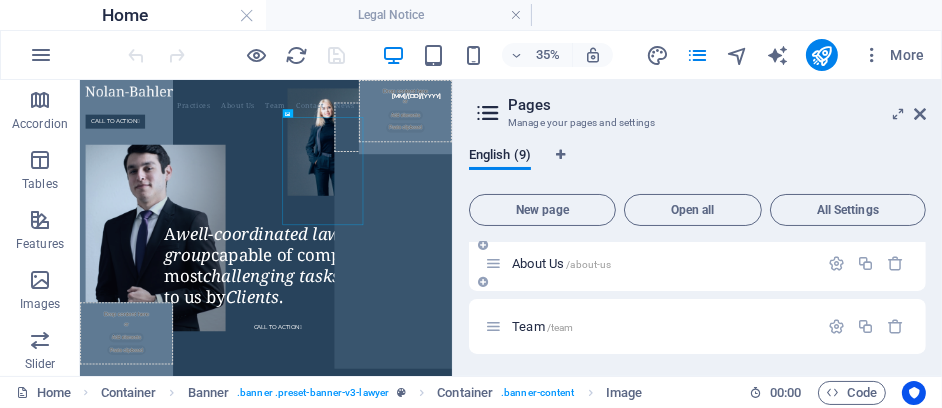 scroll, scrollTop: 200, scrollLeft: 0, axis: vertical 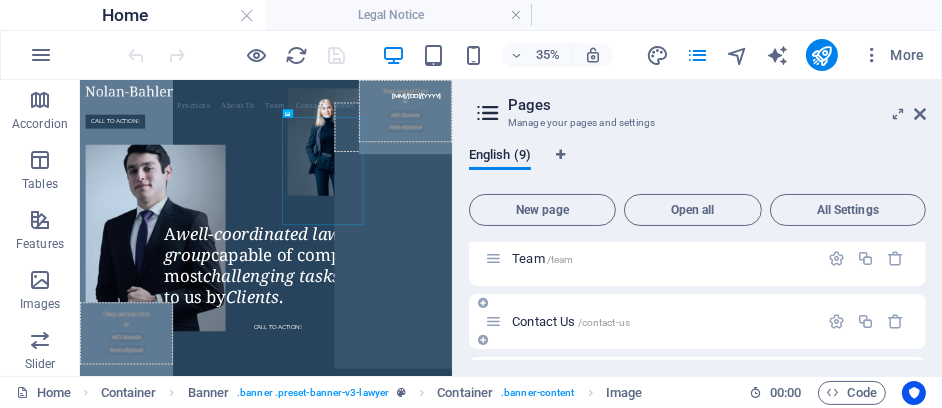 click on "Contact Us /contact-us" at bounding box center (651, 321) 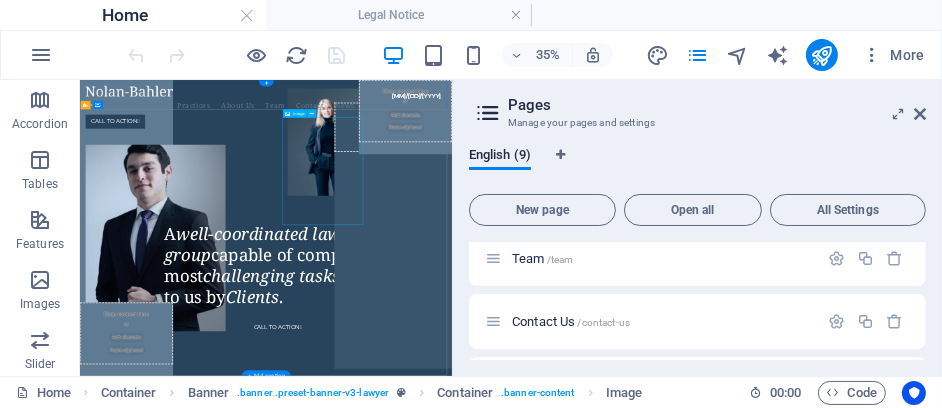 click at bounding box center (787, 257) 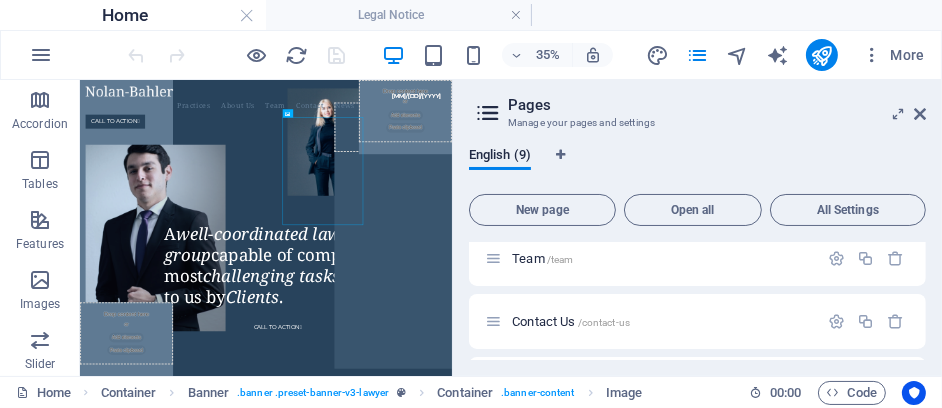 click on "Manage your pages and settings" at bounding box center [697, 123] 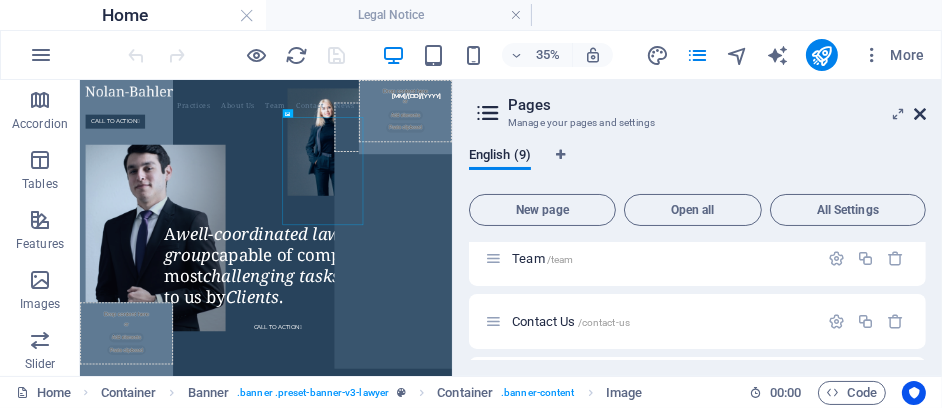 click at bounding box center [920, 114] 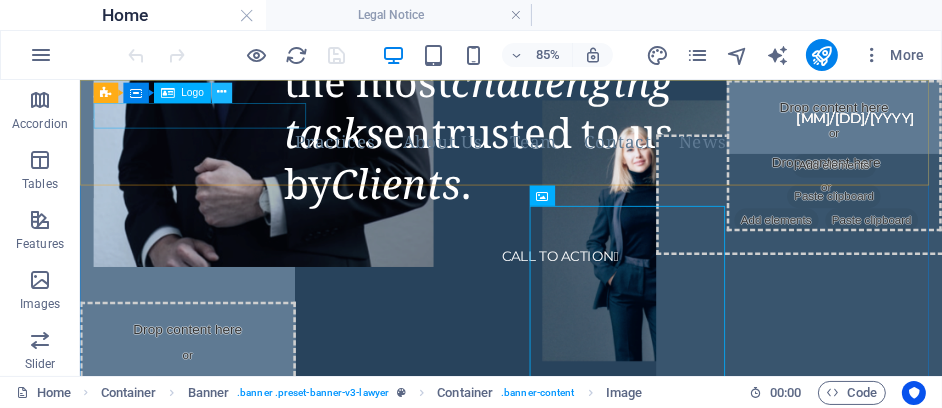 click at bounding box center (221, 92) 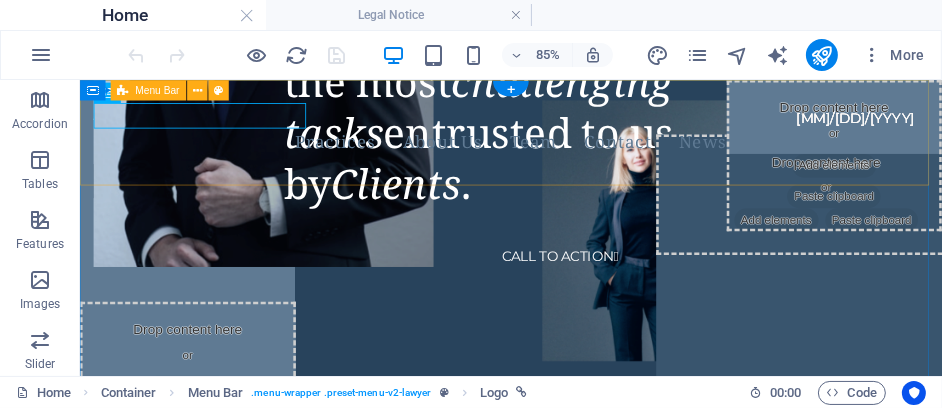 click on "Practices About Us Team Contact News CALL TO ACTION   " at bounding box center [587, 157] 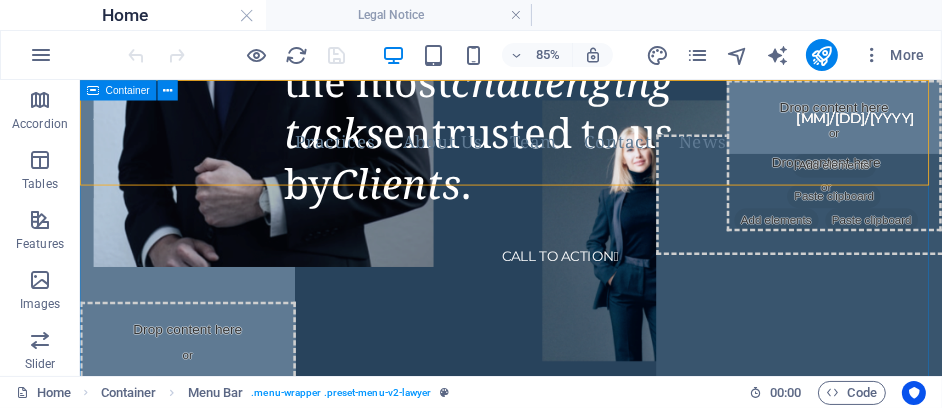 click on "Container" at bounding box center [118, 90] 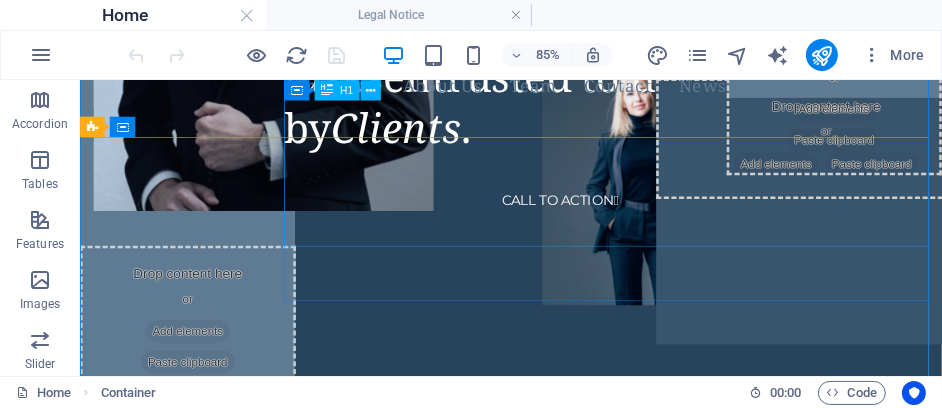 scroll, scrollTop: 0, scrollLeft: 0, axis: both 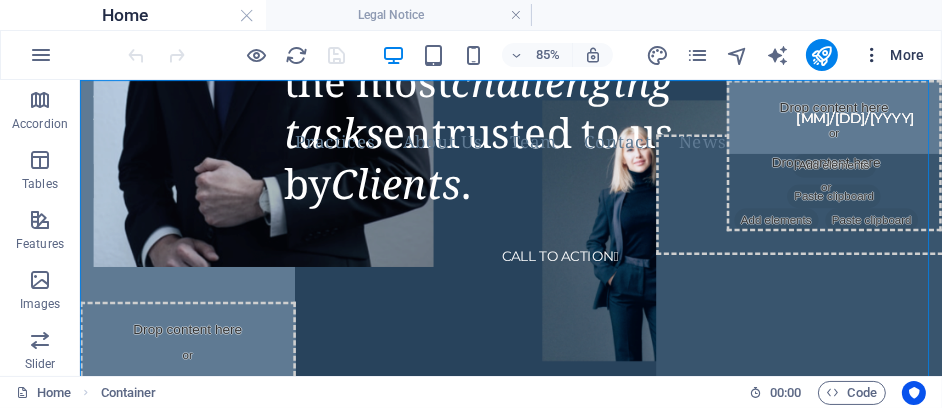 click at bounding box center (872, 55) 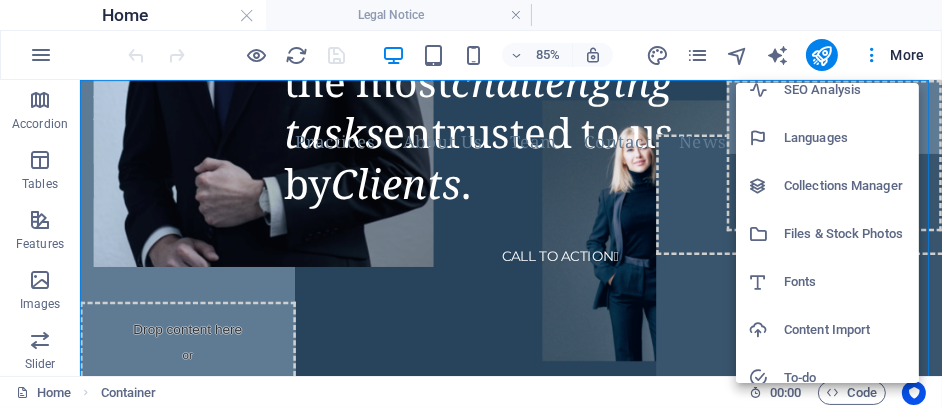 scroll, scrollTop: 0, scrollLeft: 0, axis: both 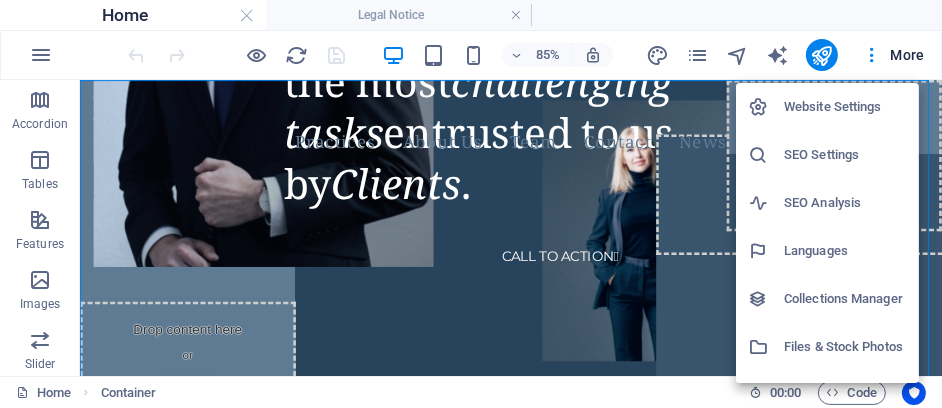 click at bounding box center [471, 204] 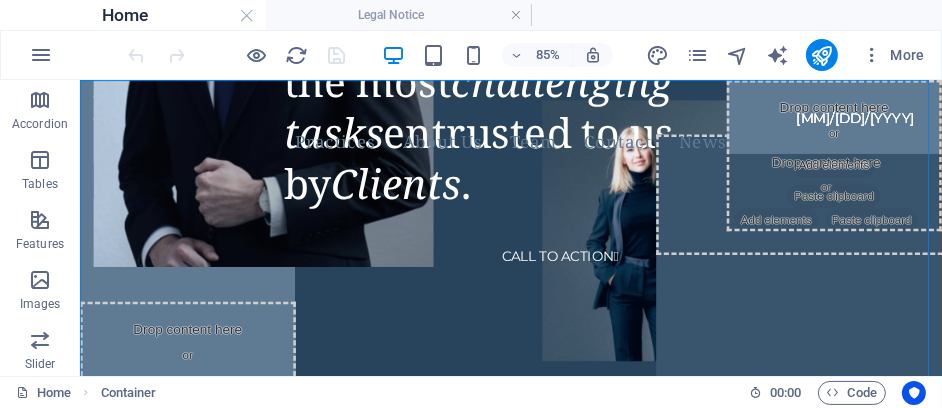 click on "More" at bounding box center [893, 55] 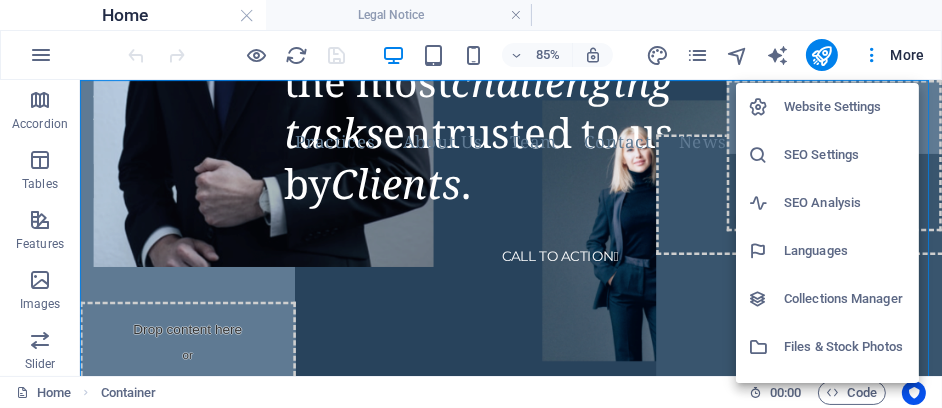 click at bounding box center (471, 204) 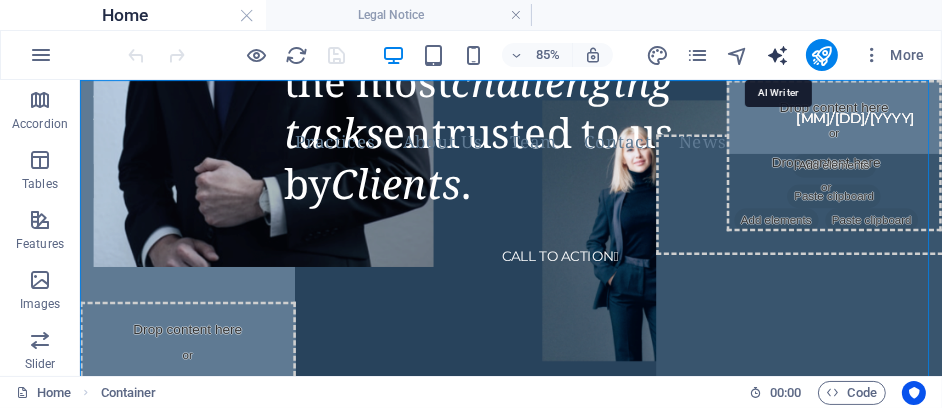 click at bounding box center (777, 55) 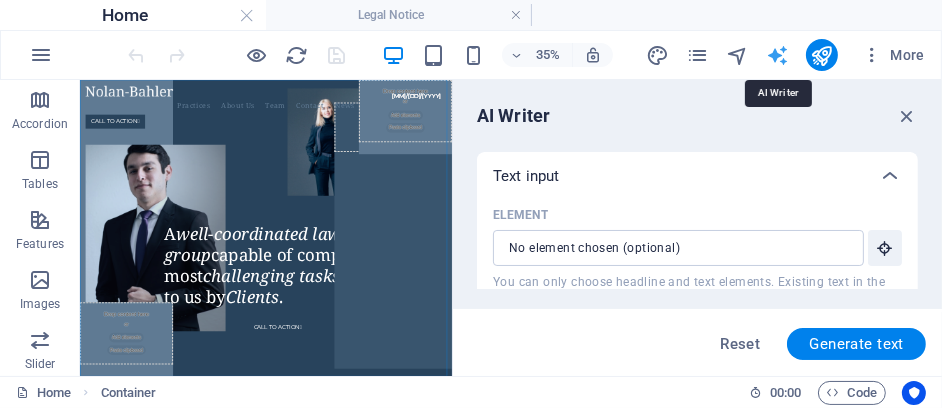 click at bounding box center (777, 55) 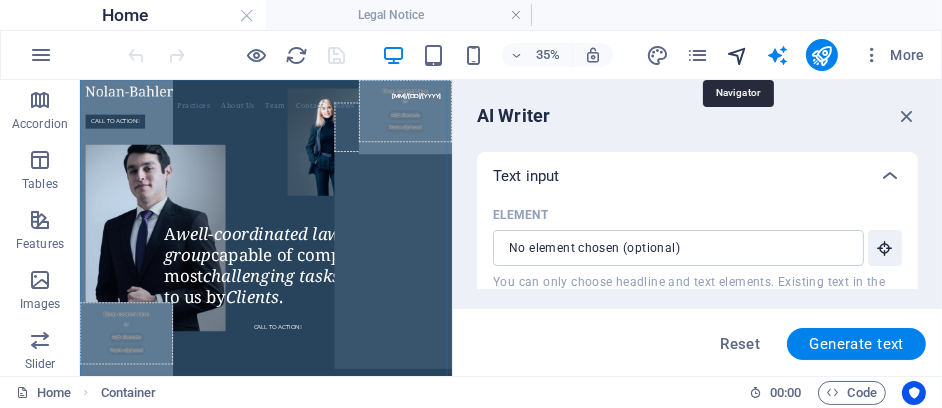 click at bounding box center [737, 55] 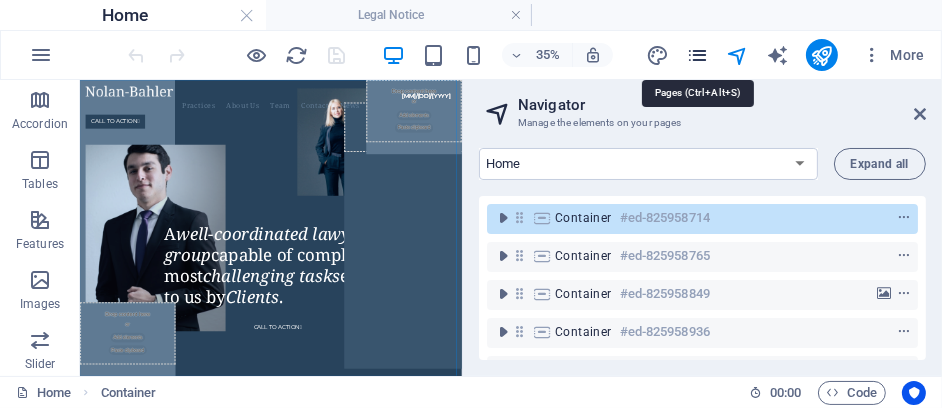 click at bounding box center (697, 55) 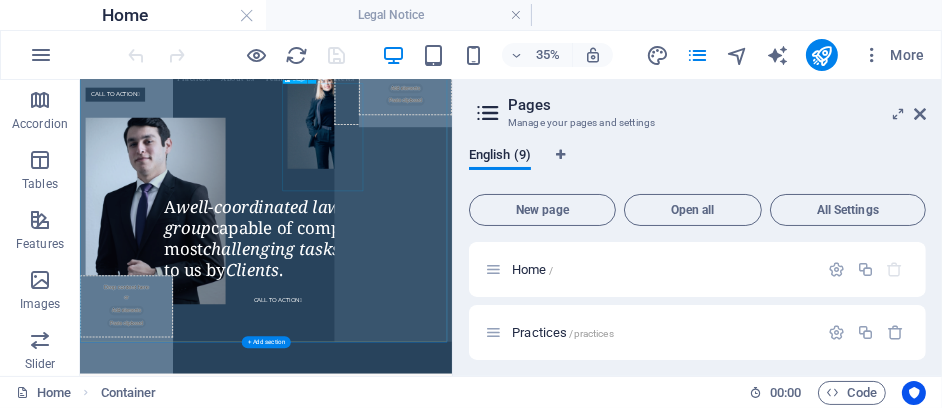 scroll, scrollTop: 100, scrollLeft: 0, axis: vertical 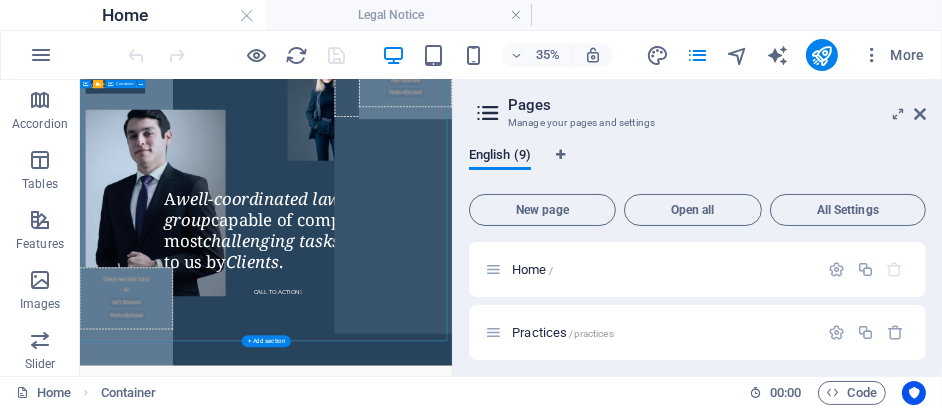 click on "A  well-coordinated lawyer group  capable of completing the most  challenging tasks  entrusted to us by  Clients . CALL TO ACTION   " at bounding box center [610, 231] 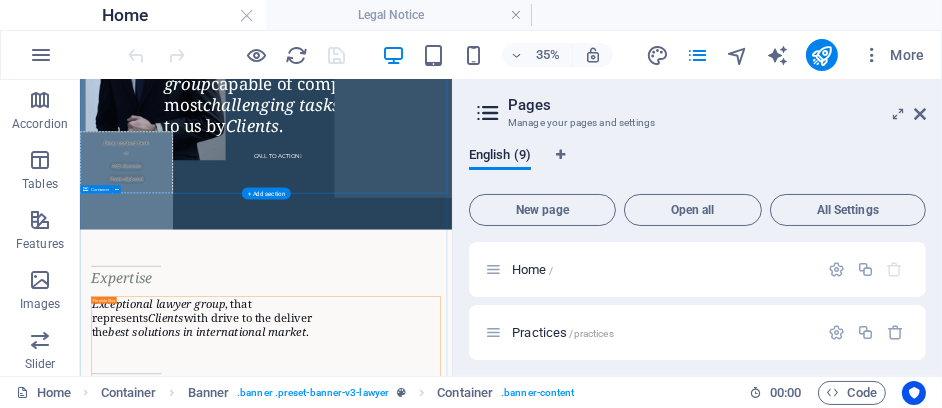 scroll, scrollTop: 466, scrollLeft: 0, axis: vertical 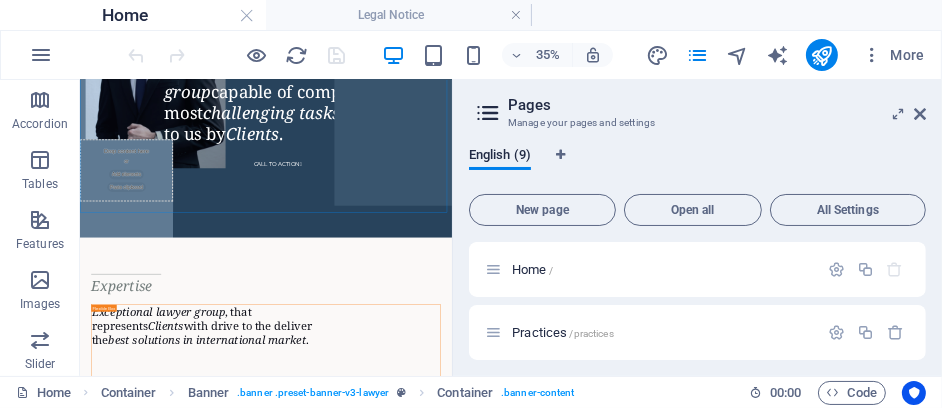 click on "Pages" at bounding box center [717, 105] 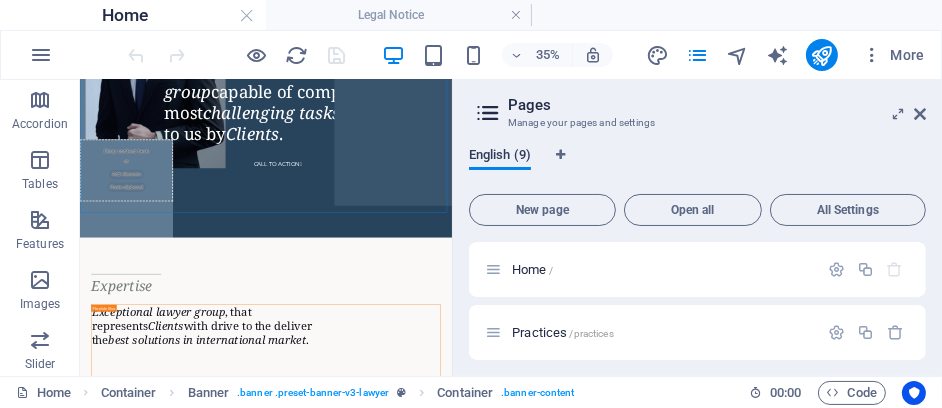 click on "English (9)" at bounding box center [500, 157] 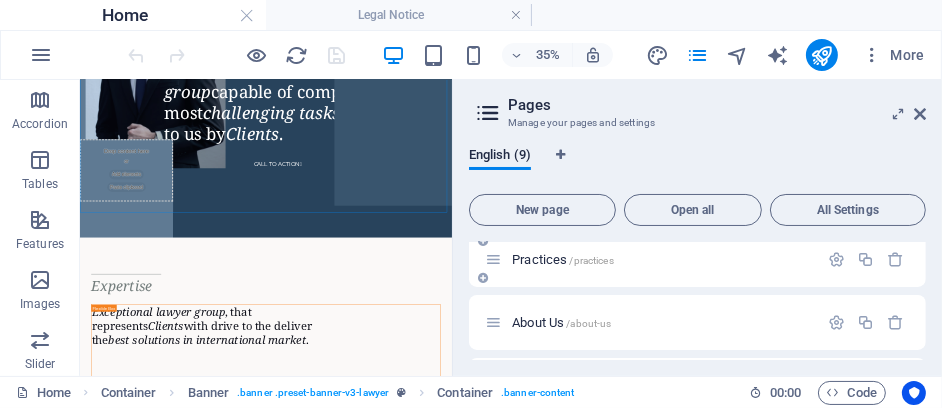scroll, scrollTop: 100, scrollLeft: 0, axis: vertical 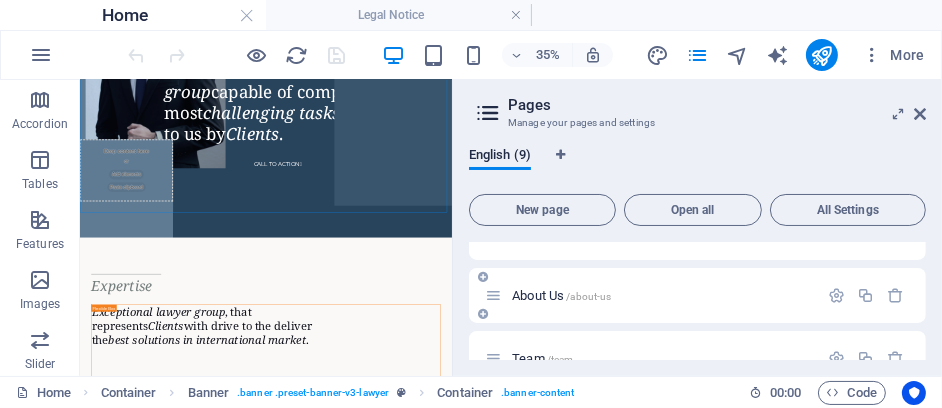 click on "About Us /about-us" at bounding box center [561, 295] 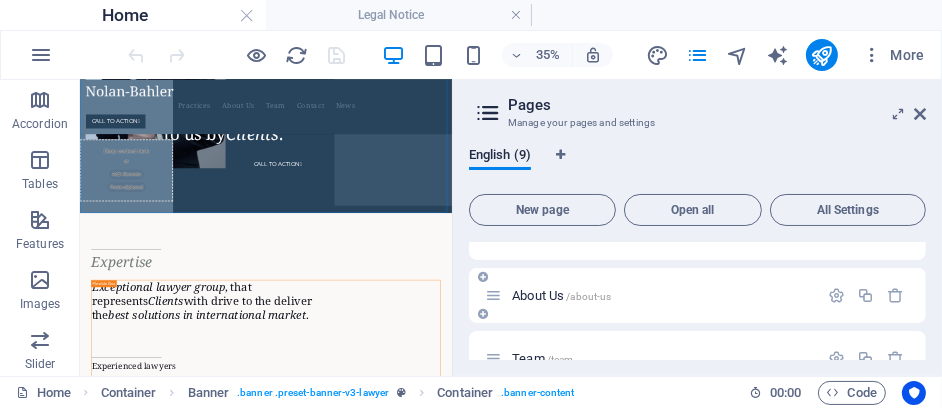 scroll, scrollTop: 0, scrollLeft: 0, axis: both 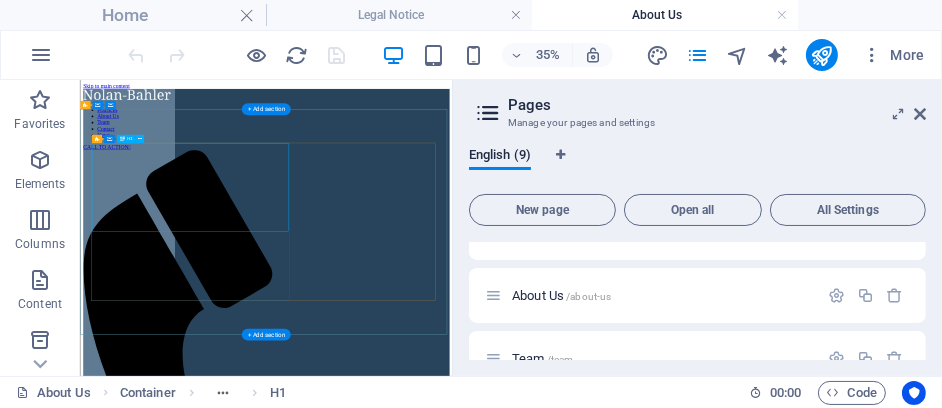 click on "We are global citizens, industry savvy, diverse and have a thirst for innovation." at bounding box center (610, 1730) 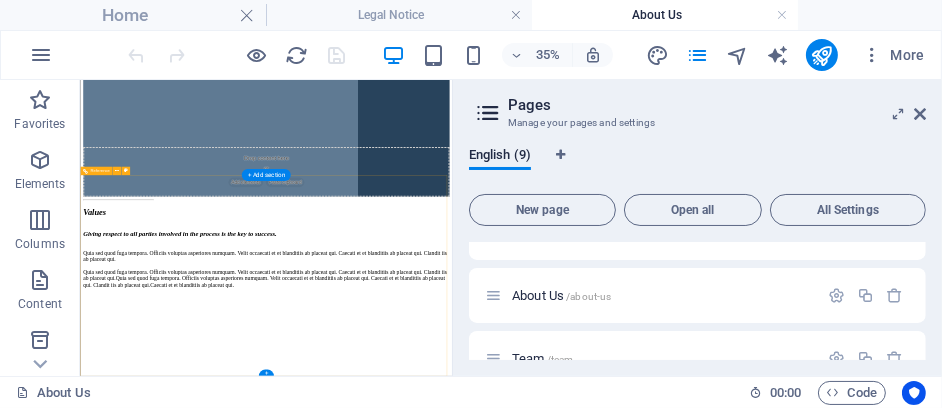 scroll, scrollTop: 2341, scrollLeft: 0, axis: vertical 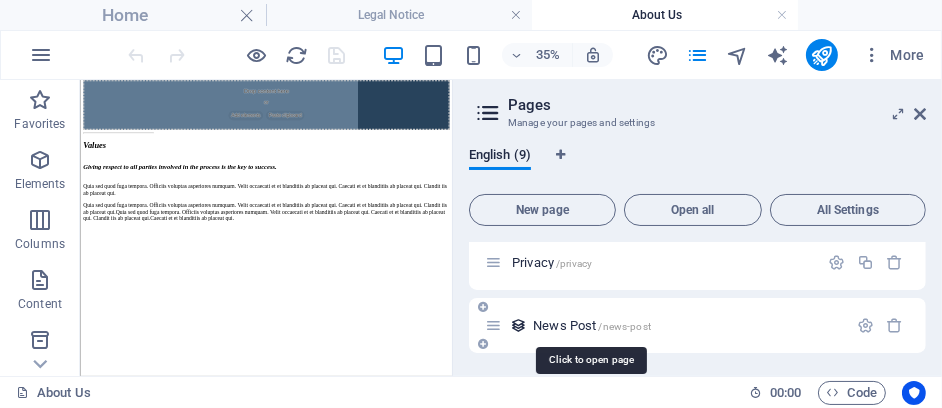 click on "News Post /news-post" at bounding box center [592, 325] 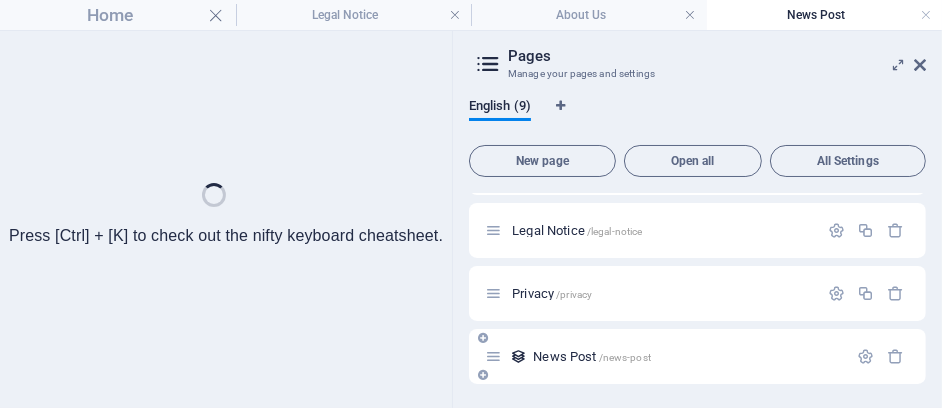 scroll, scrollTop: 367, scrollLeft: 0, axis: vertical 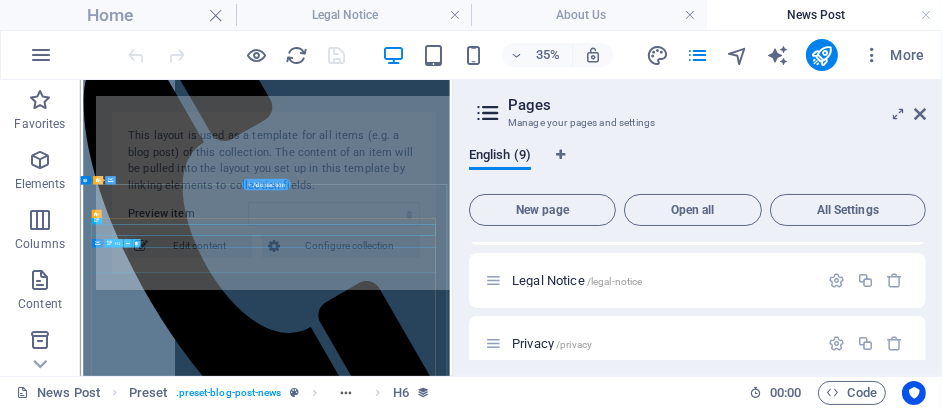 select on "688fcc8c1fb1487ed204e2a2" 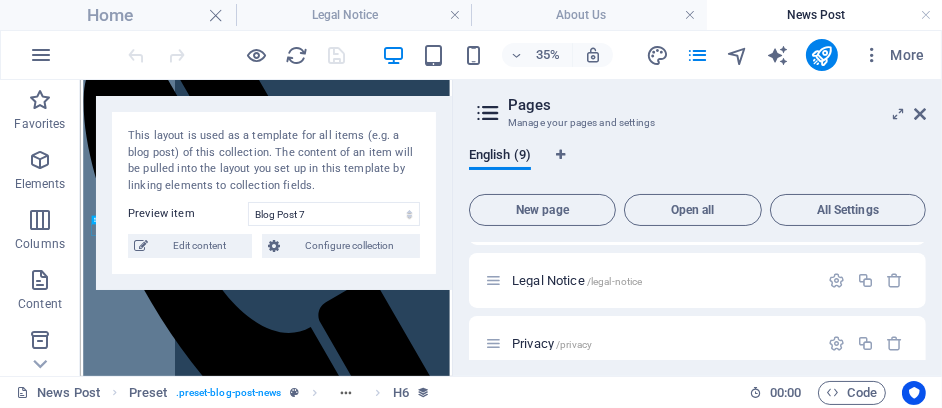 click on "This layout is used as a template for all items (e.g. a blog post) of this collection. The content of an item will be pulled into the layout you set up in this template by linking elements to collection fields. Preview item Blog Post 7 Blog Post 8 Blog Post 6 Blog Post 5 Blog Post 4 Blog Post 3 Blog Post 2 Blog Post 1 You have not created any items yet. Edit content Configure collection" at bounding box center [274, 193] 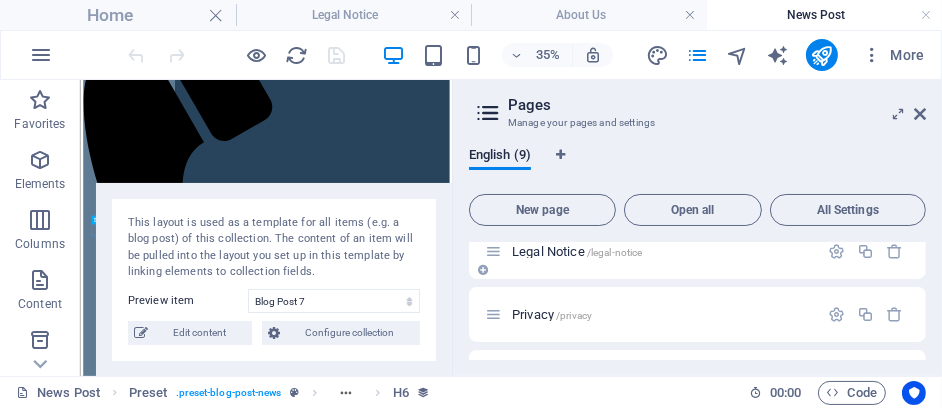 scroll, scrollTop: 400, scrollLeft: 0, axis: vertical 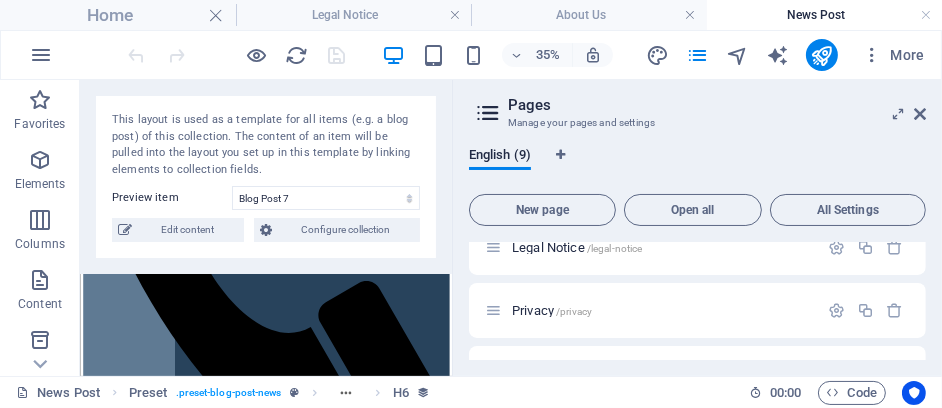 drag, startPoint x: 357, startPoint y: 155, endPoint x: 296, endPoint y: 58, distance: 114.58621 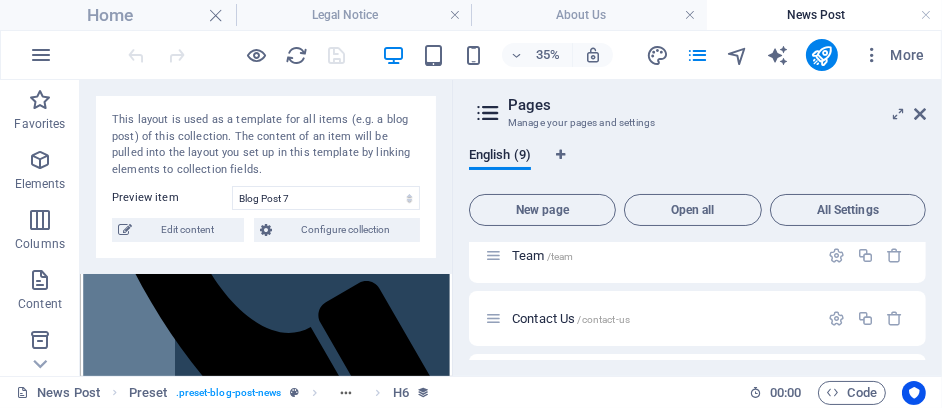scroll, scrollTop: 166, scrollLeft: 0, axis: vertical 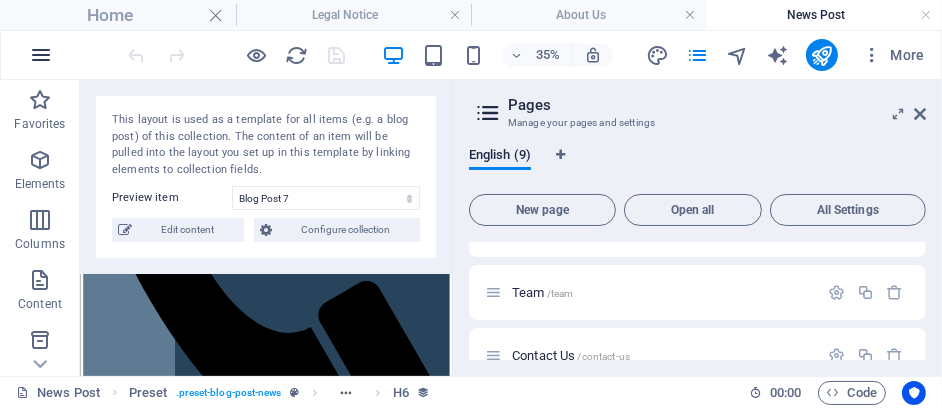 click at bounding box center [41, 55] 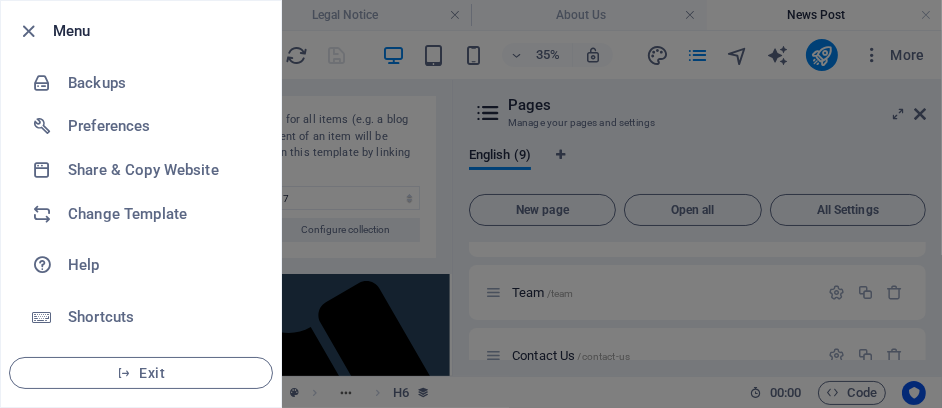 click at bounding box center (471, 204) 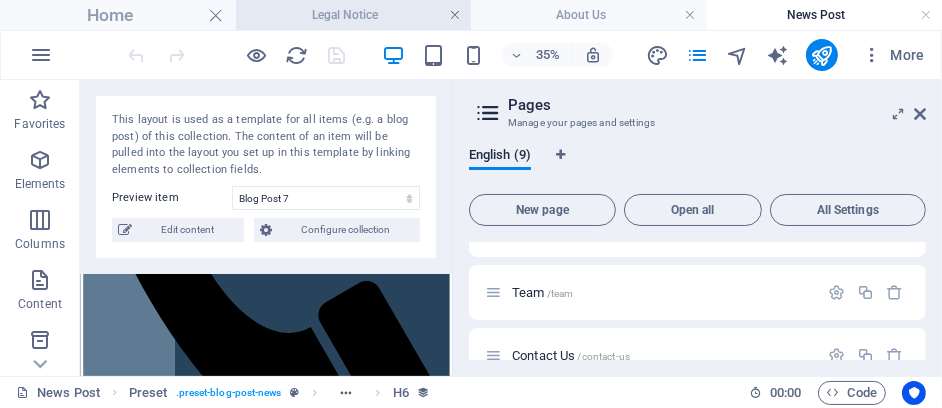 click at bounding box center (455, 15) 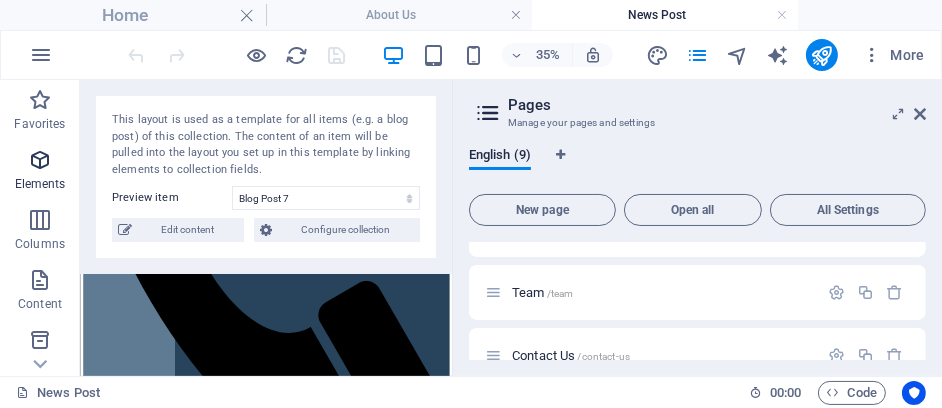 click at bounding box center (40, 160) 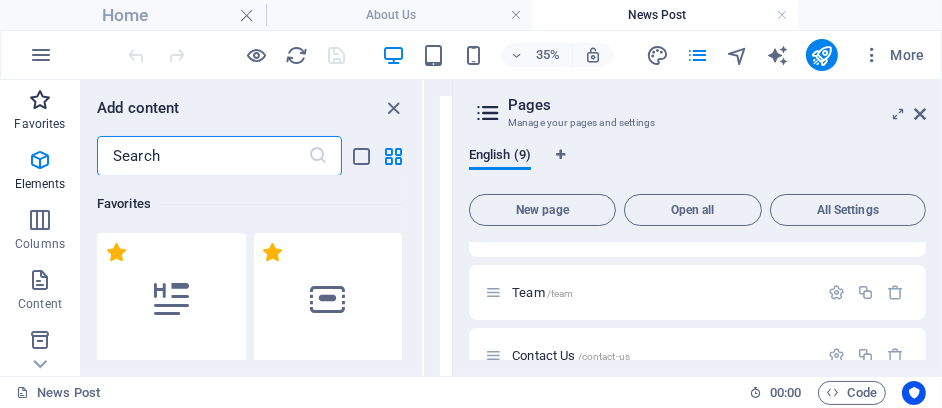 click on "Favorites" at bounding box center (39, 124) 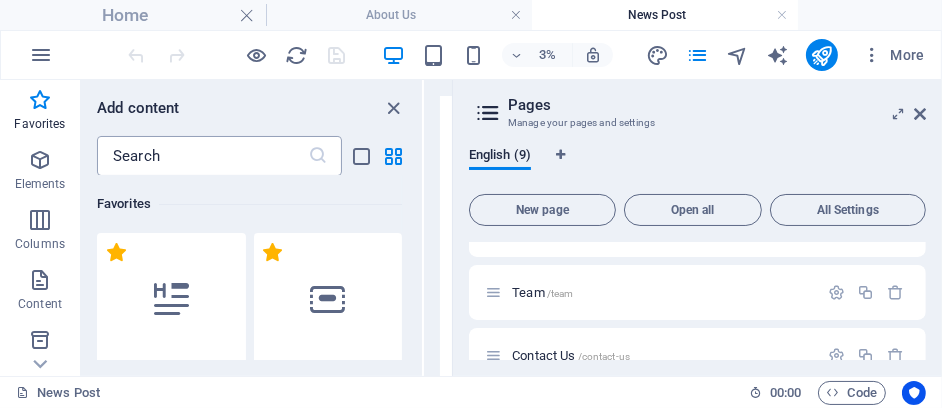 scroll, scrollTop: 0, scrollLeft: 0, axis: both 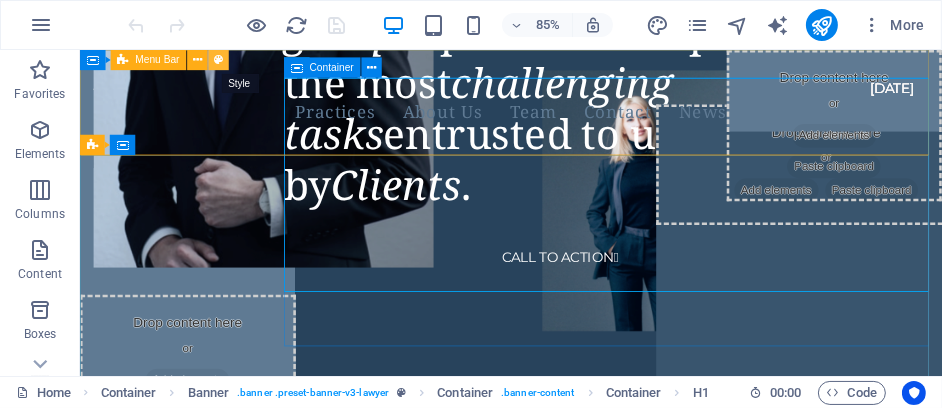 click at bounding box center [218, 60] 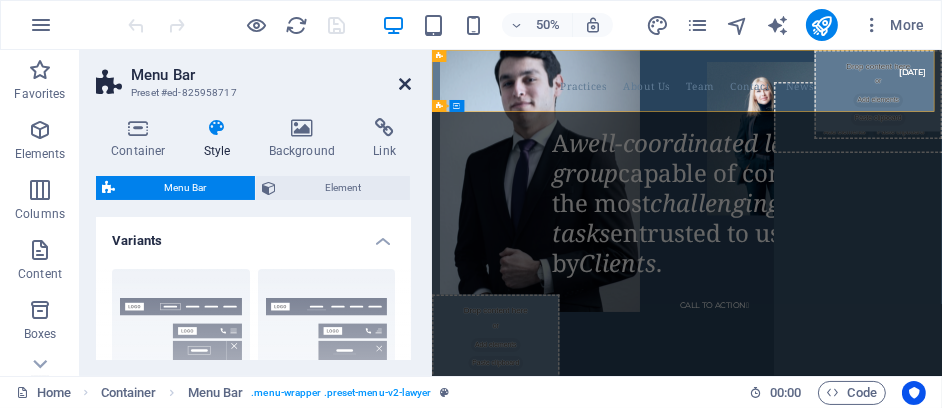 click at bounding box center [405, 84] 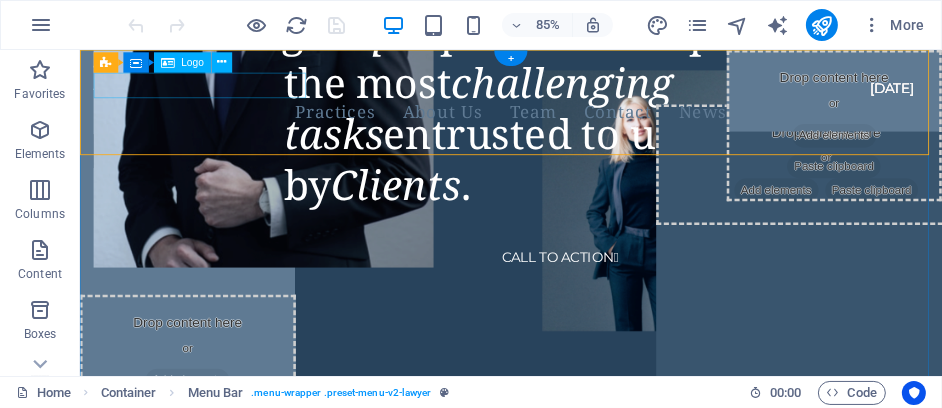 click at bounding box center [563, 81] 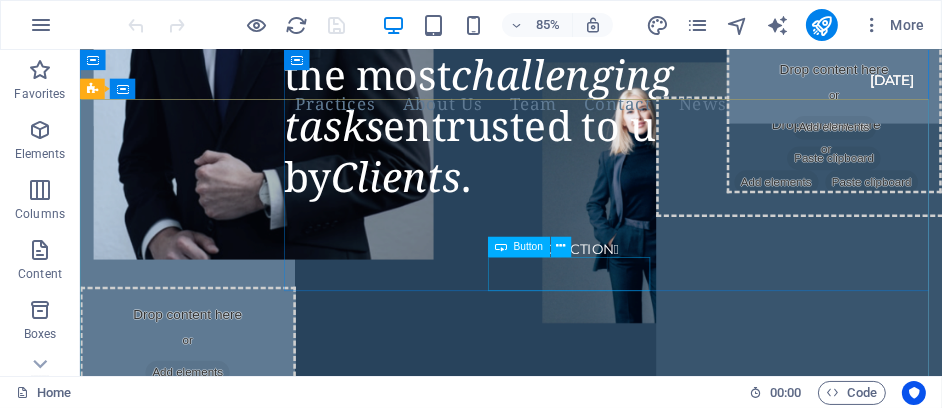 scroll, scrollTop: 0, scrollLeft: 0, axis: both 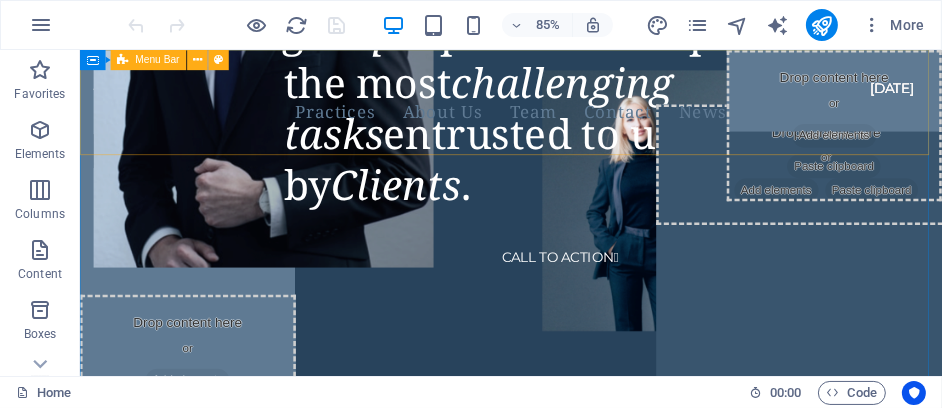 click on "Menu Bar" at bounding box center (157, 60) 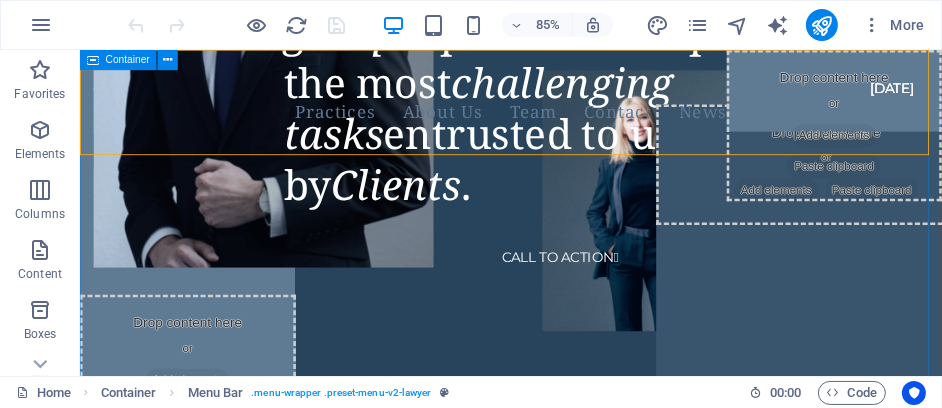 click at bounding box center (93, 60) 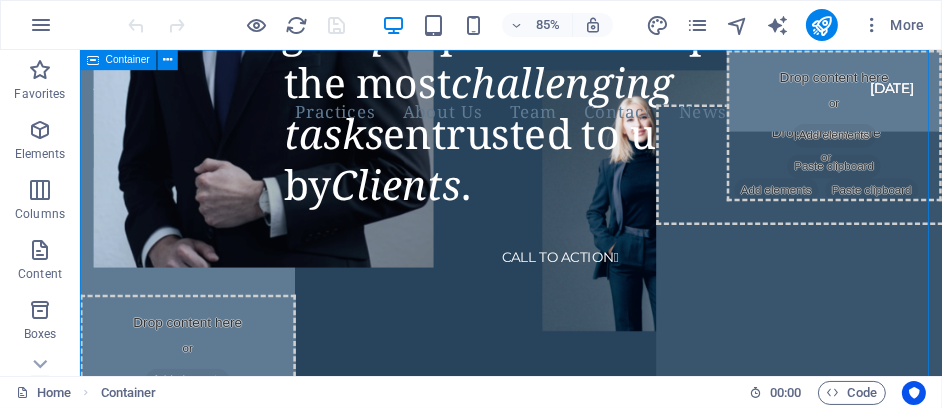 click at bounding box center [93, 60] 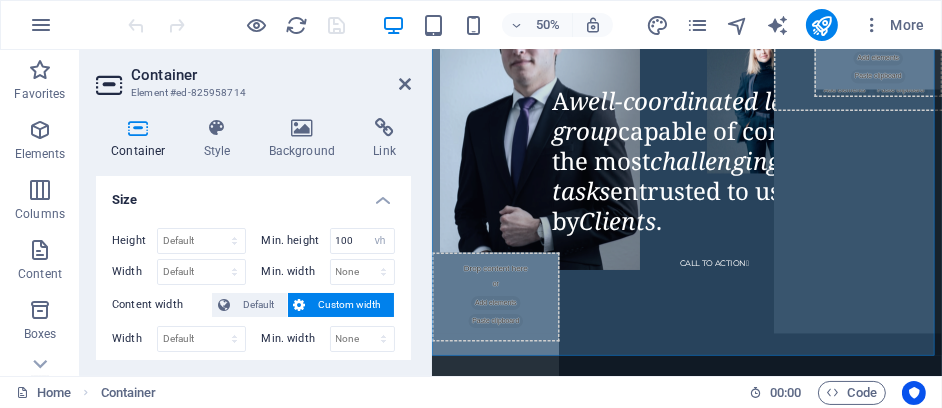scroll, scrollTop: 100, scrollLeft: 0, axis: vertical 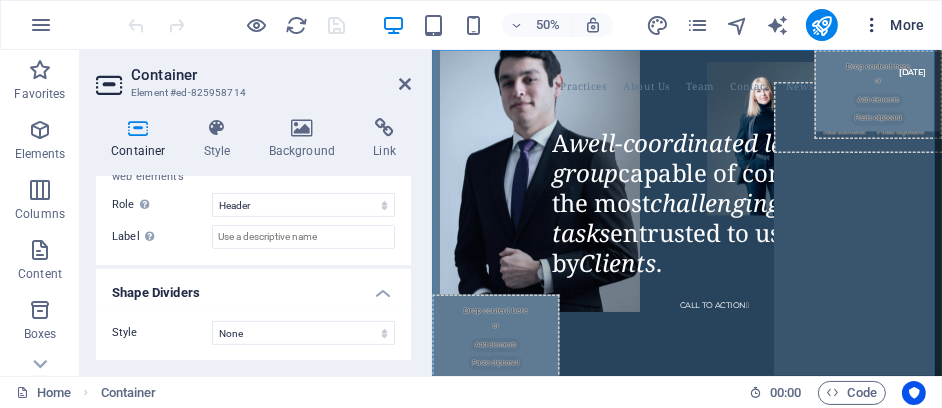 click at bounding box center (872, 25) 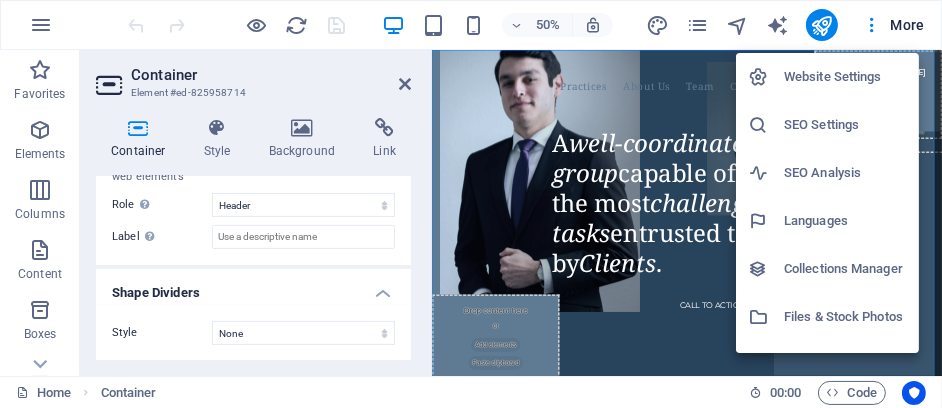 click on "Website Settings" at bounding box center [845, 77] 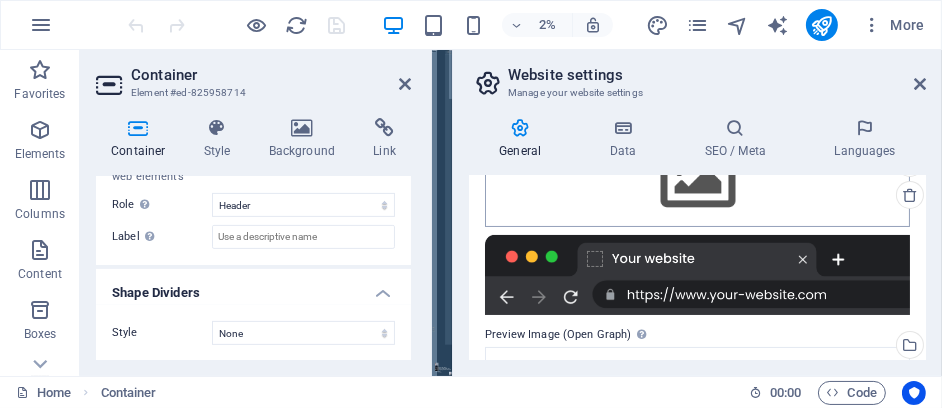 scroll, scrollTop: 300, scrollLeft: 0, axis: vertical 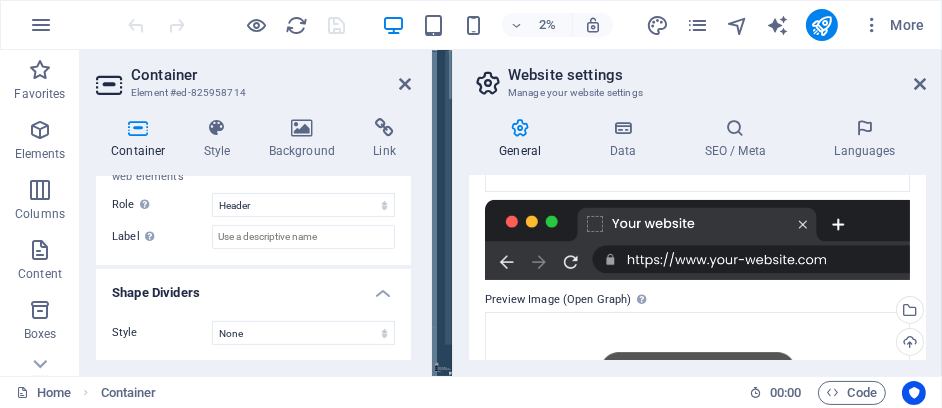 click at bounding box center (697, 240) 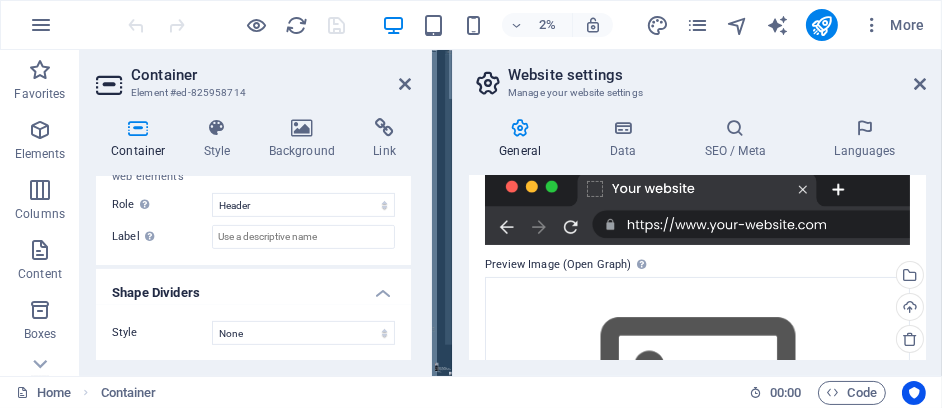 scroll, scrollTop: 300, scrollLeft: 0, axis: vertical 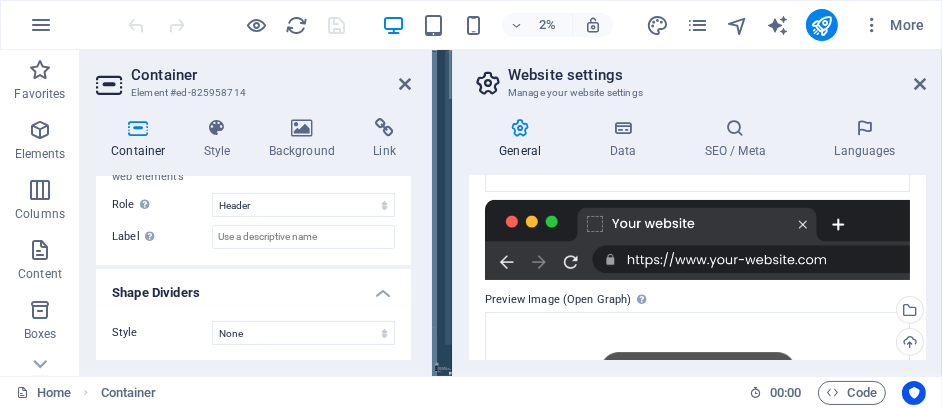drag, startPoint x: 724, startPoint y: 263, endPoint x: 771, endPoint y: 255, distance: 47.67599 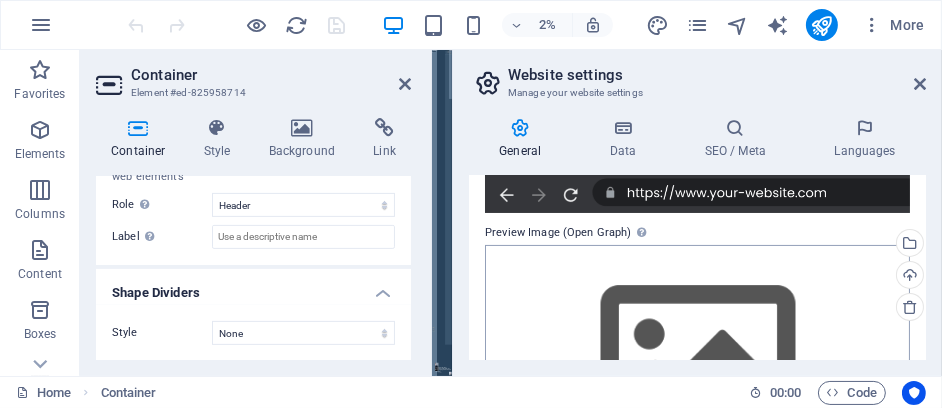 scroll, scrollTop: 366, scrollLeft: 0, axis: vertical 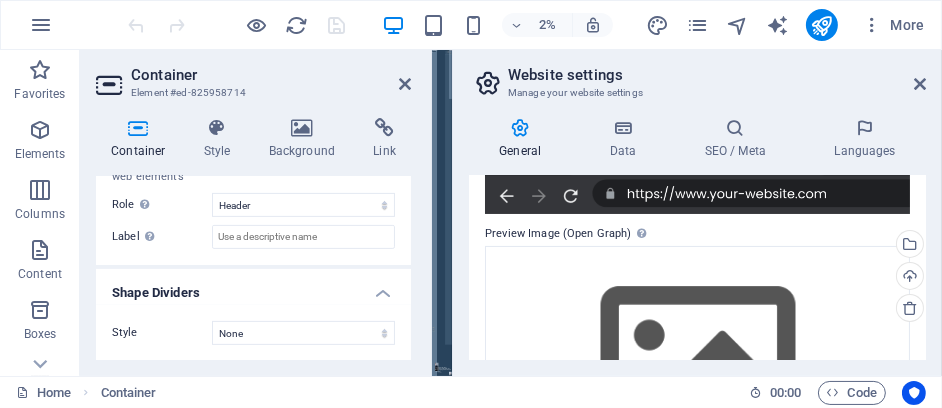 click at bounding box center [697, 174] 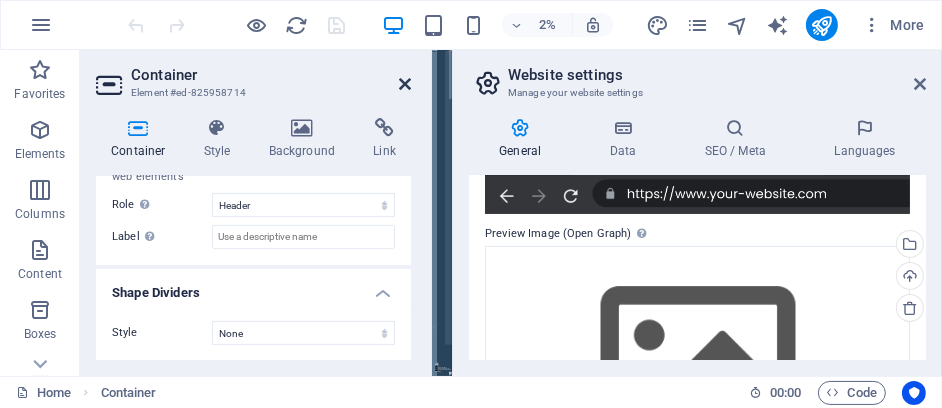 click at bounding box center [405, 84] 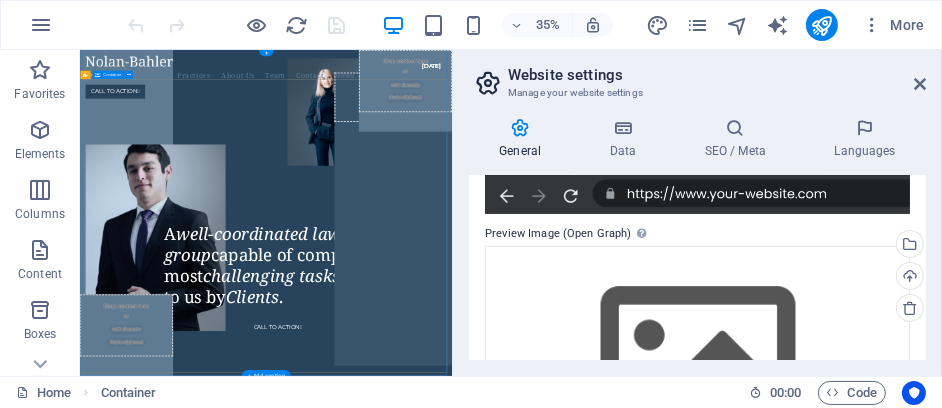 drag, startPoint x: 486, startPoint y: 132, endPoint x: 1012, endPoint y: 145, distance: 526.16064 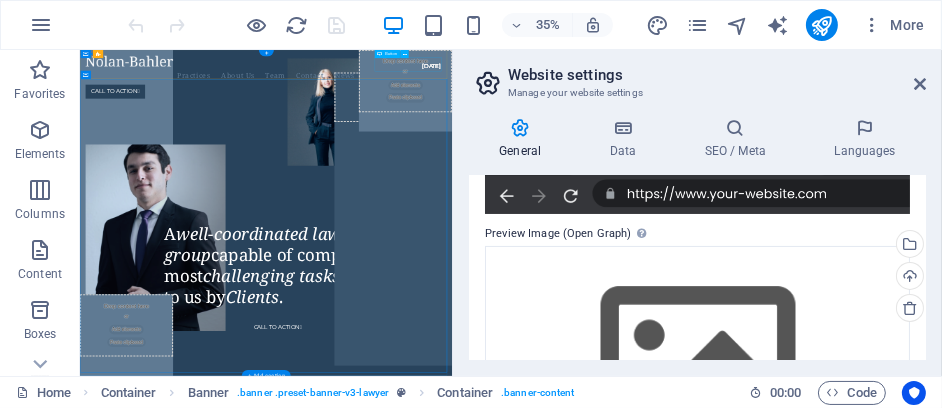 click on "CALL TO ACTION   " at bounding box center (610, 169) 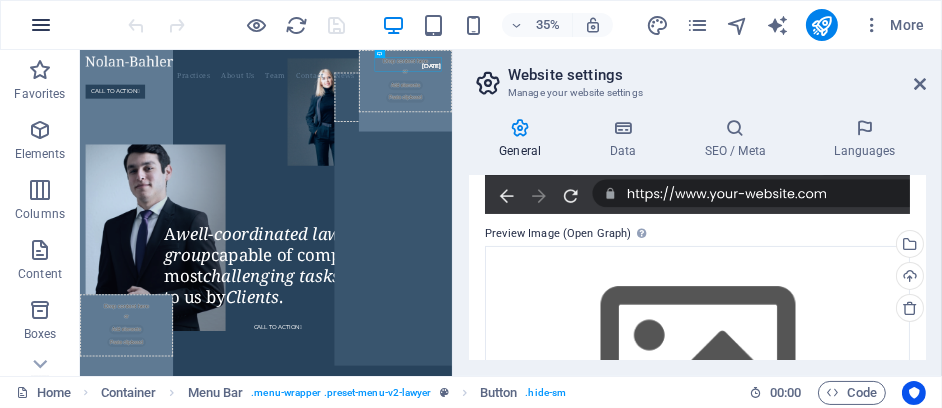 click at bounding box center [41, 25] 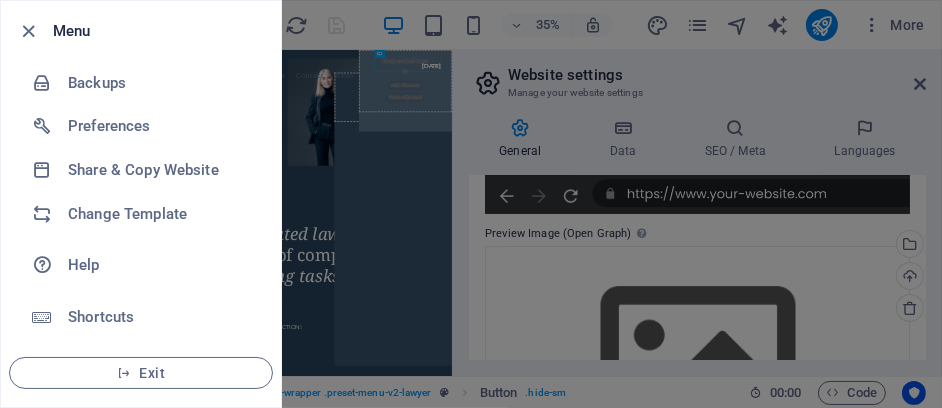 click at bounding box center (471, 204) 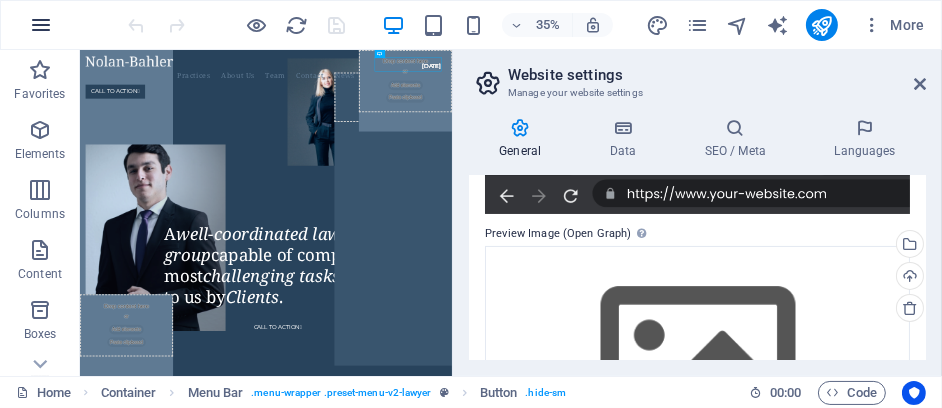click at bounding box center (41, 25) 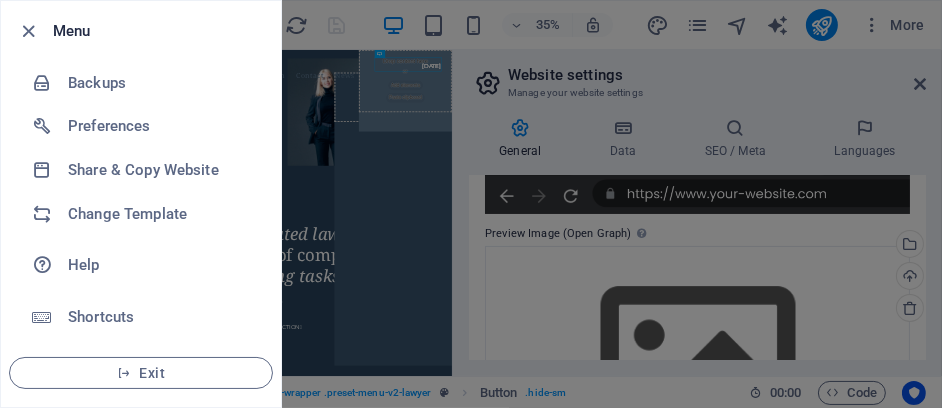 click on "Menu" at bounding box center (159, 31) 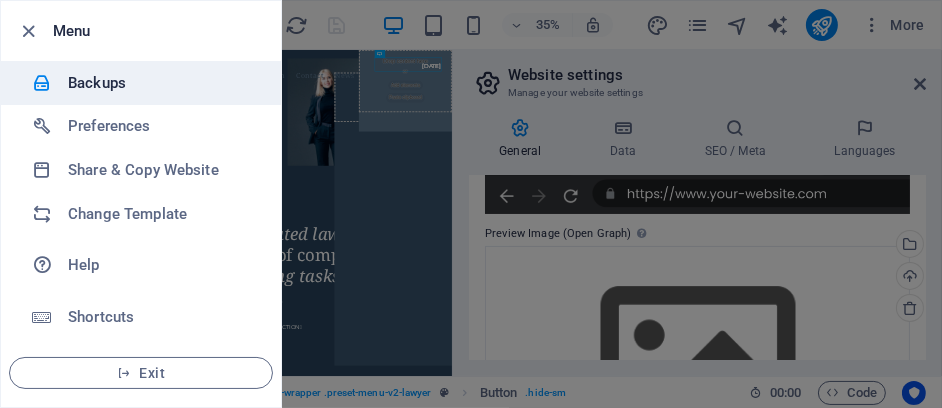 click on "Backups" at bounding box center (160, 83) 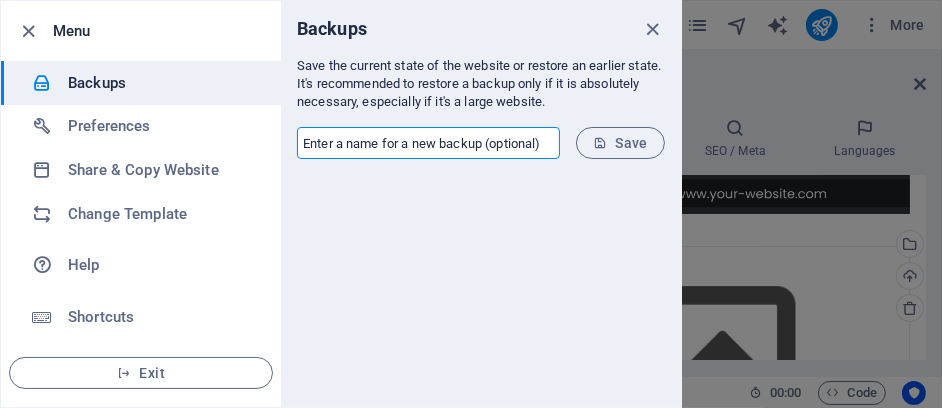 click at bounding box center (428, 143) 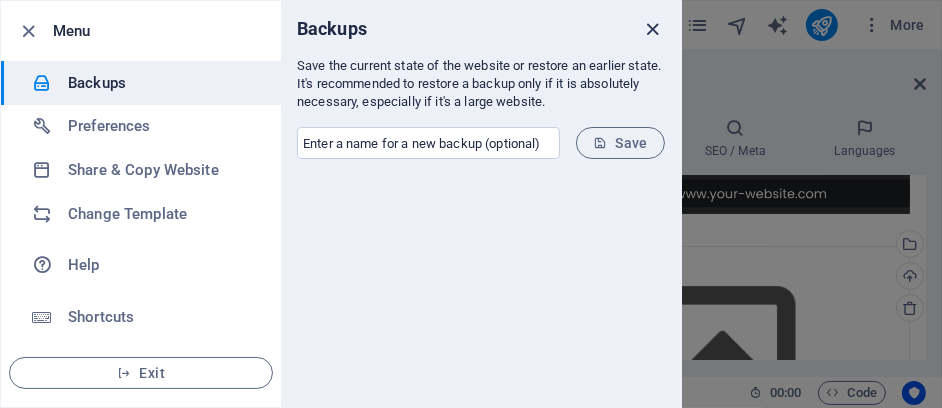 click on "Backups" at bounding box center [481, 29] 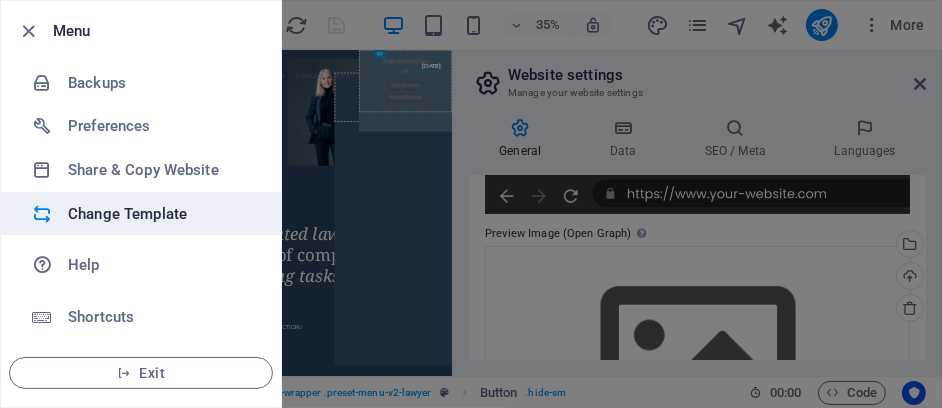 click on "Change Template" at bounding box center (160, 214) 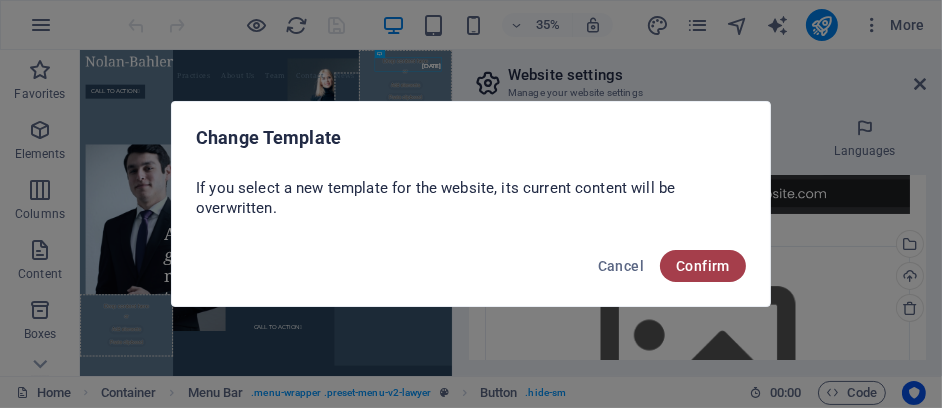 click on "Confirm" at bounding box center (703, 266) 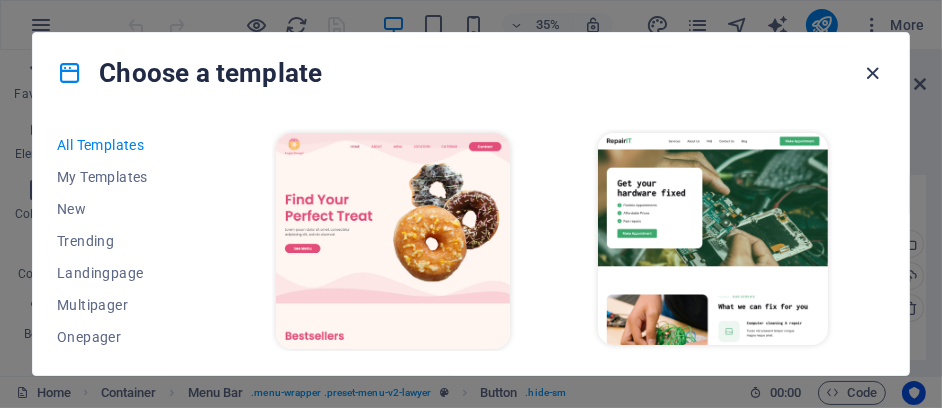 click at bounding box center (873, 73) 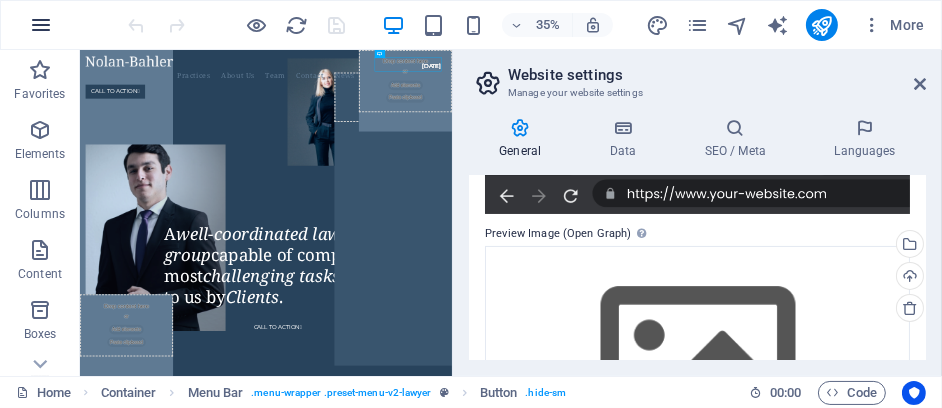 click at bounding box center (41, 25) 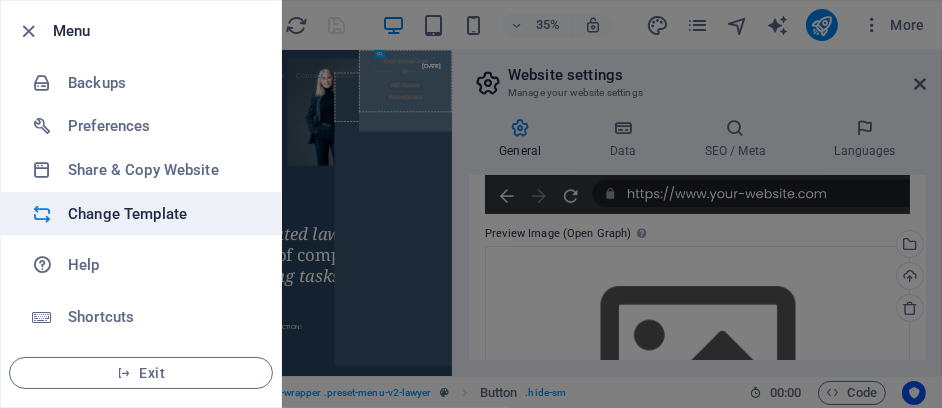 click on "Change Template" at bounding box center [160, 214] 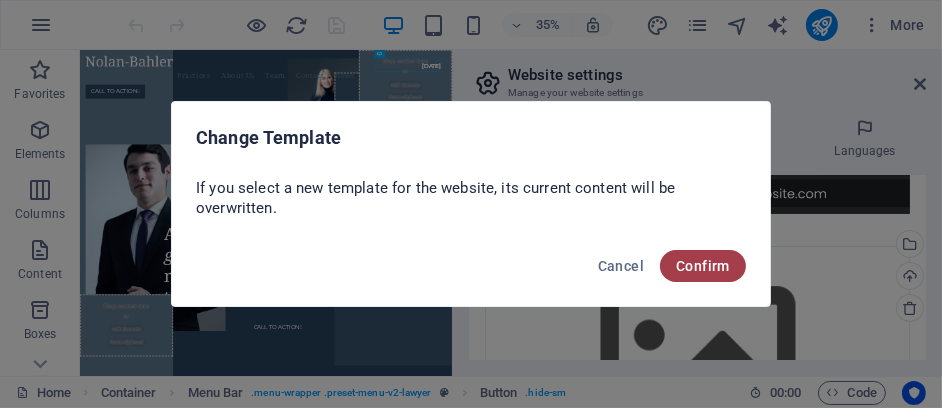 click on "Confirm" at bounding box center (703, 266) 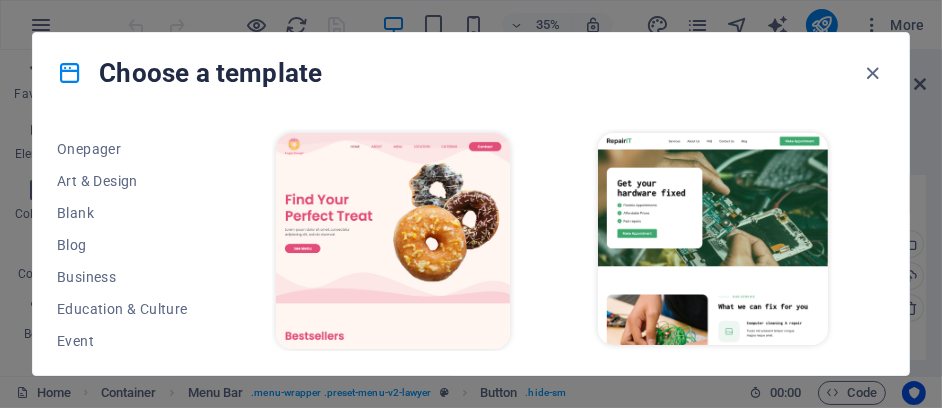scroll, scrollTop: 200, scrollLeft: 0, axis: vertical 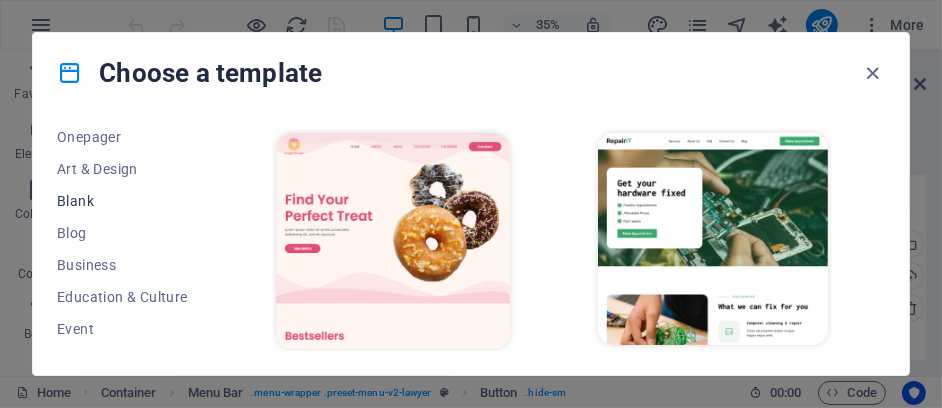 click on "Blank" at bounding box center [122, 201] 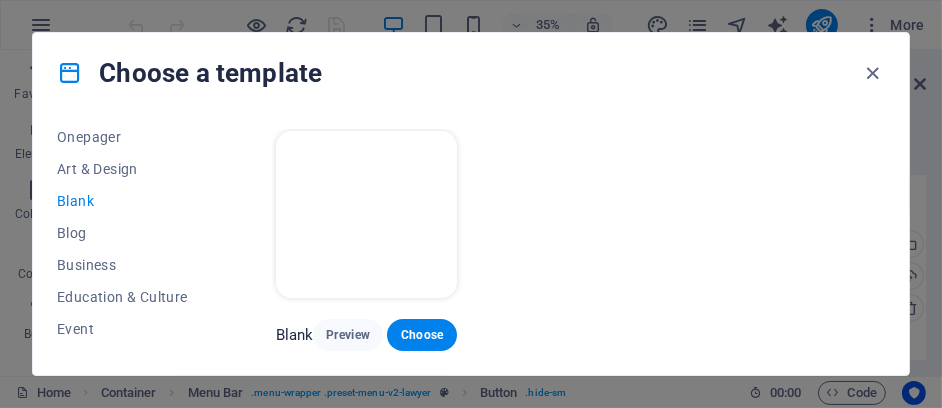 scroll, scrollTop: 16, scrollLeft: 0, axis: vertical 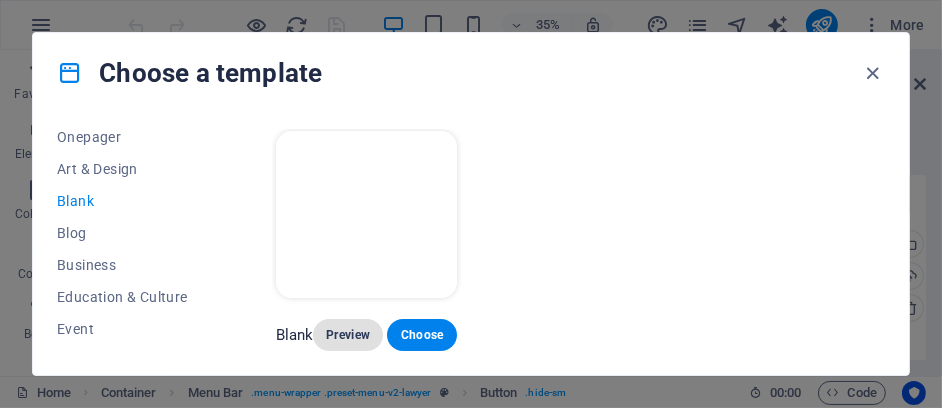 click on "Preview" at bounding box center [348, 335] 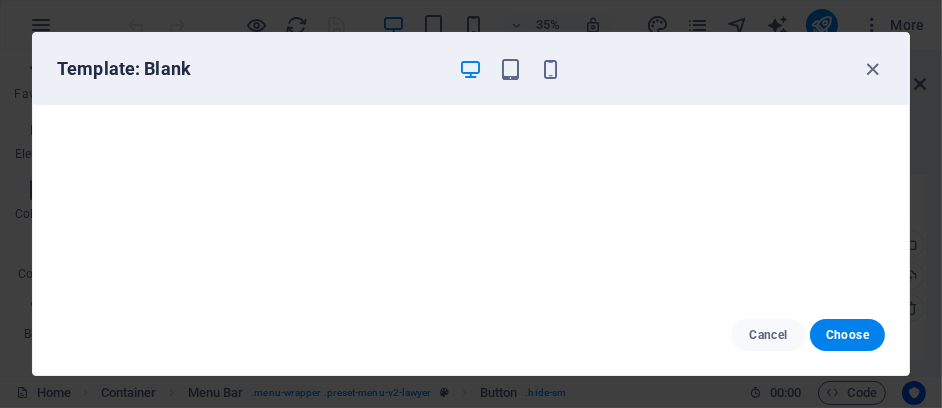 scroll, scrollTop: 4, scrollLeft: 0, axis: vertical 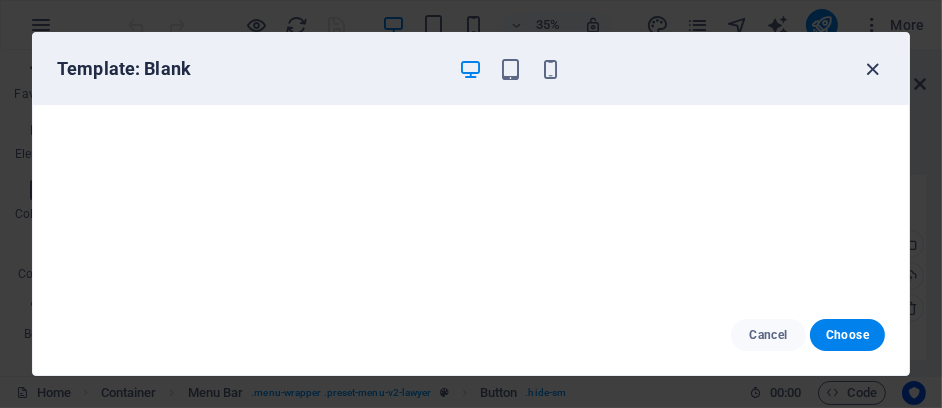 click at bounding box center (873, 69) 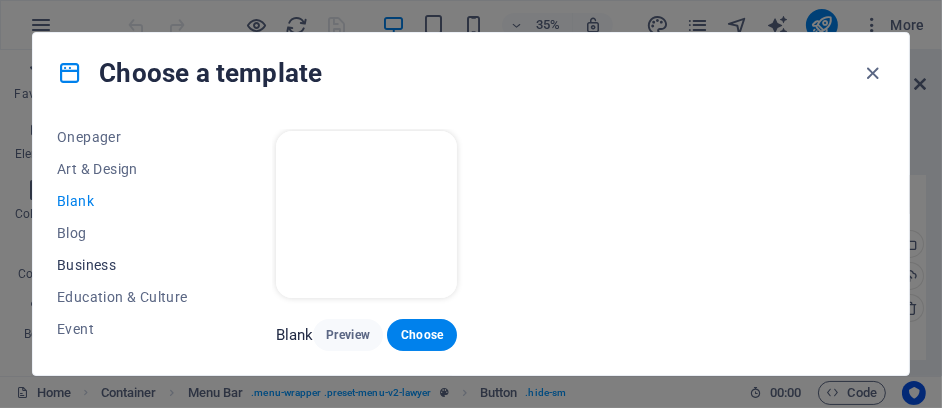 click on "Business" at bounding box center (122, 265) 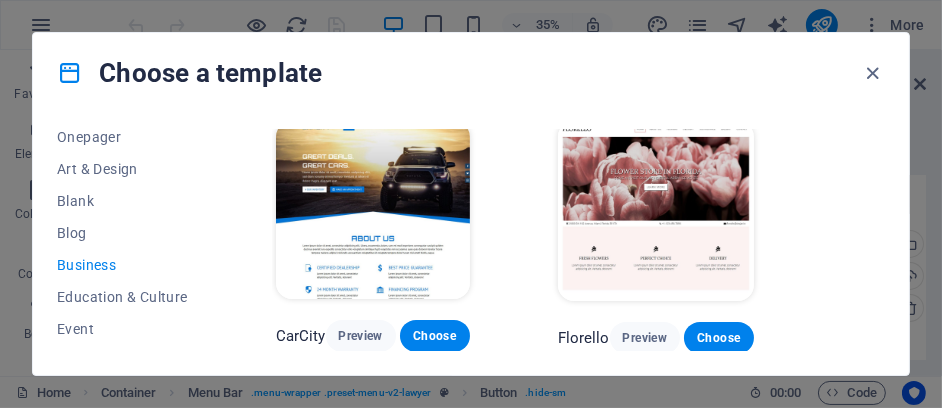 scroll, scrollTop: 351, scrollLeft: 0, axis: vertical 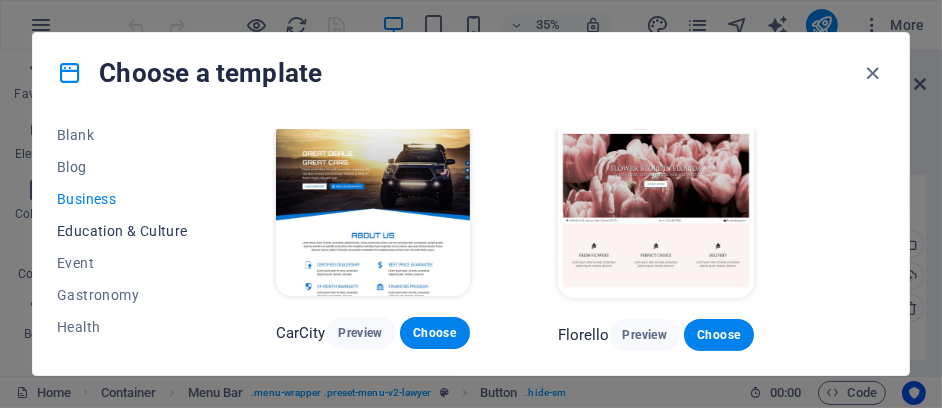 click on "Education & Culture" at bounding box center (122, 231) 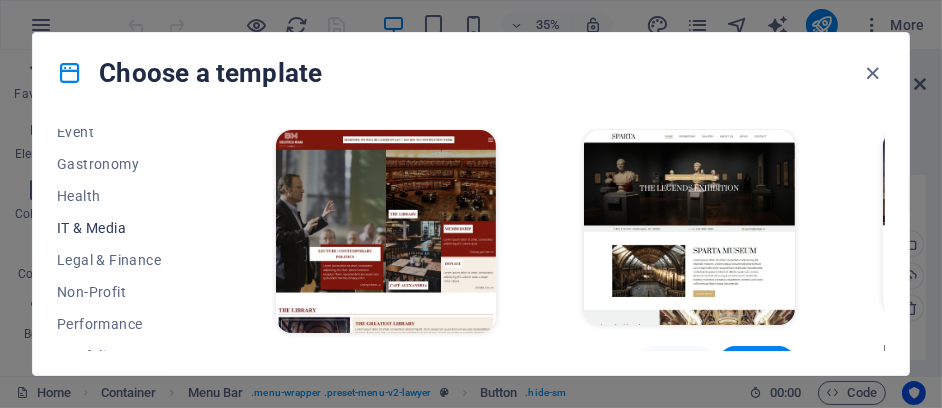 scroll, scrollTop: 400, scrollLeft: 0, axis: vertical 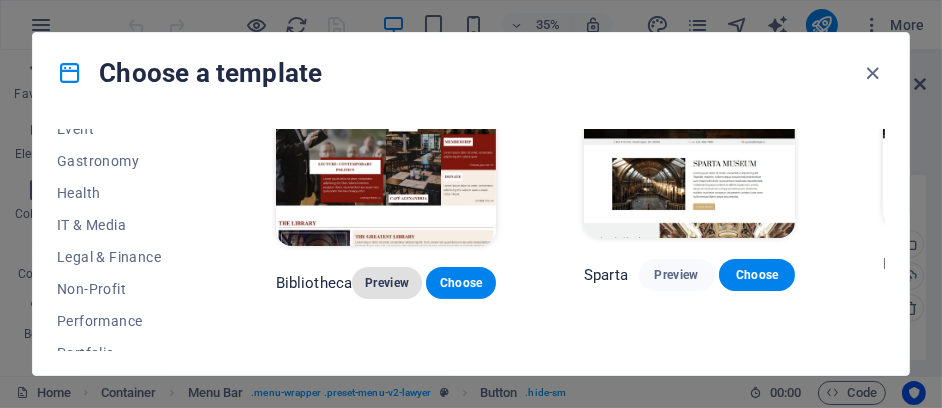 click on "Preview" at bounding box center [387, 283] 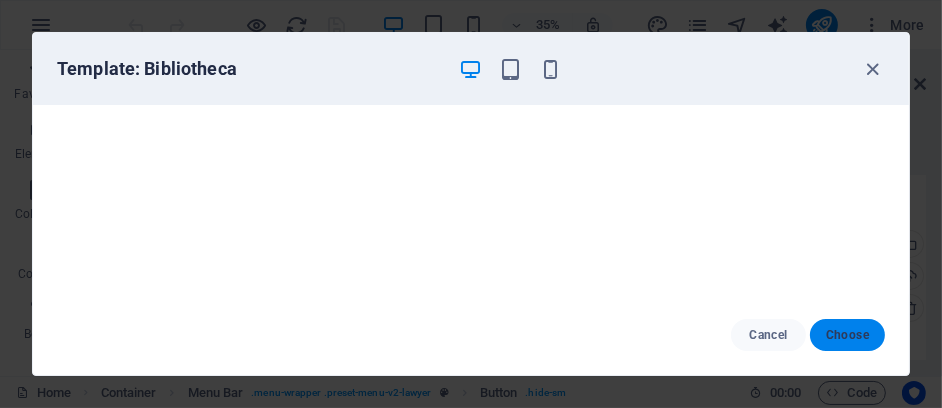 click on "Choose" at bounding box center [847, 335] 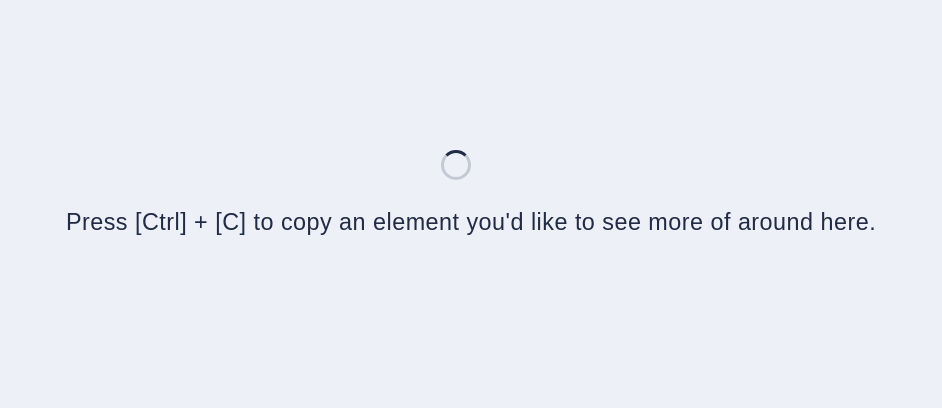 scroll, scrollTop: 0, scrollLeft: 0, axis: both 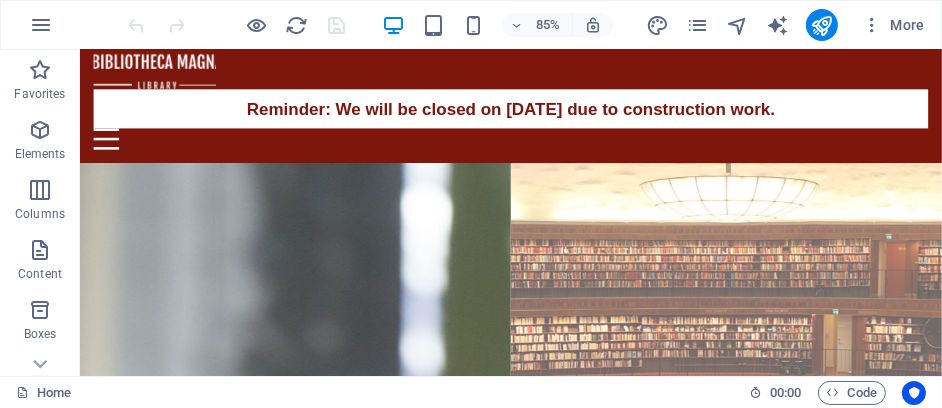 click at bounding box center [840, 496] 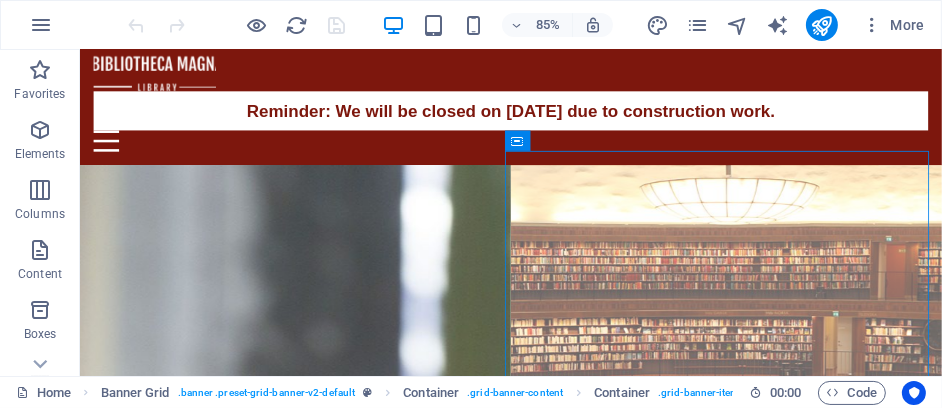 scroll, scrollTop: 0, scrollLeft: 0, axis: both 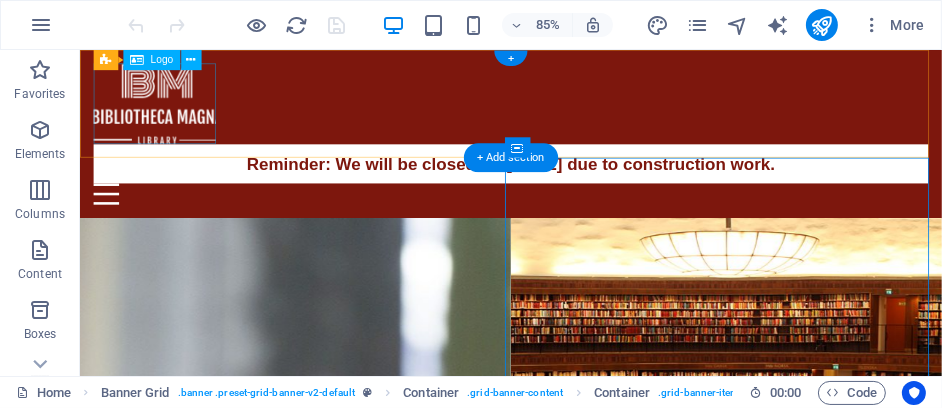 click at bounding box center (587, 113) 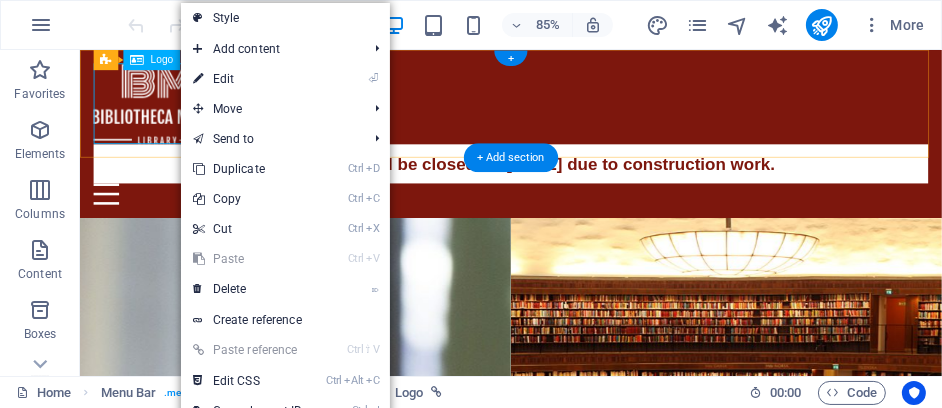 click at bounding box center [587, 113] 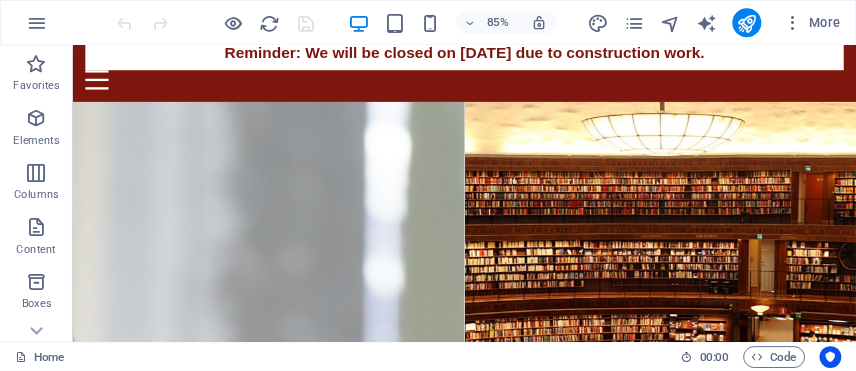 scroll, scrollTop: 64, scrollLeft: 0, axis: vertical 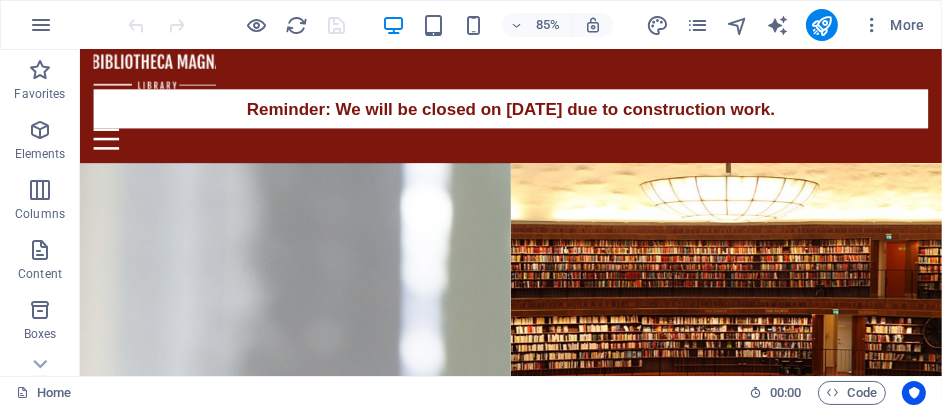 click at bounding box center (333, 811) 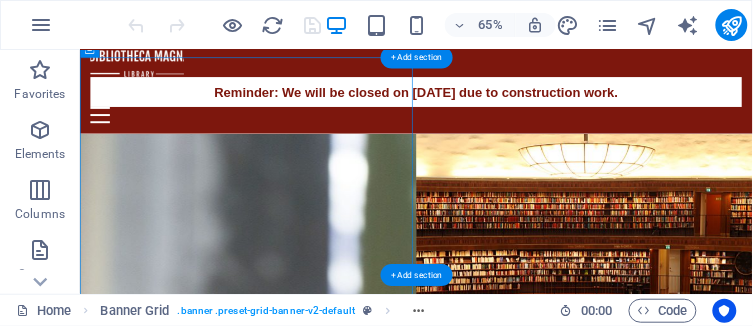 scroll, scrollTop: 0, scrollLeft: 0, axis: both 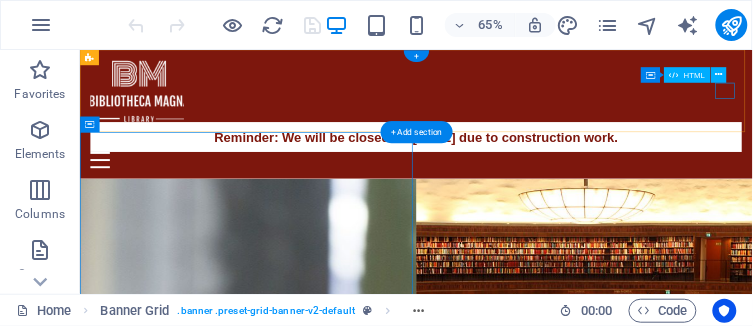click at bounding box center [596, 218] 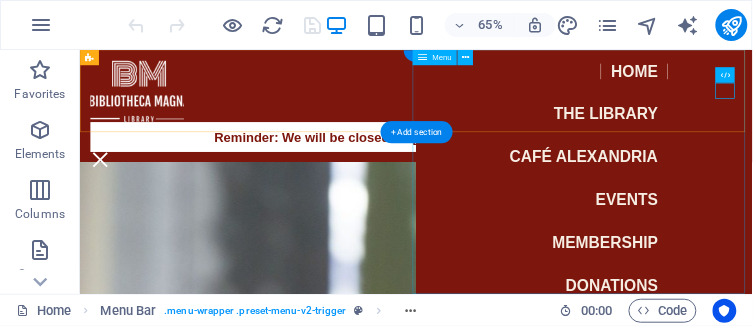 click on "Home The Library Café Alexandria Events Membership Donations Contact" at bounding box center [856, 236] 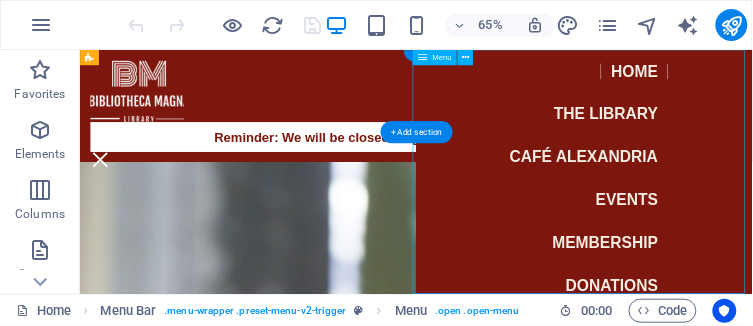 click on "Home The Library Café Alexandria Events Membership Donations Contact" at bounding box center [856, 236] 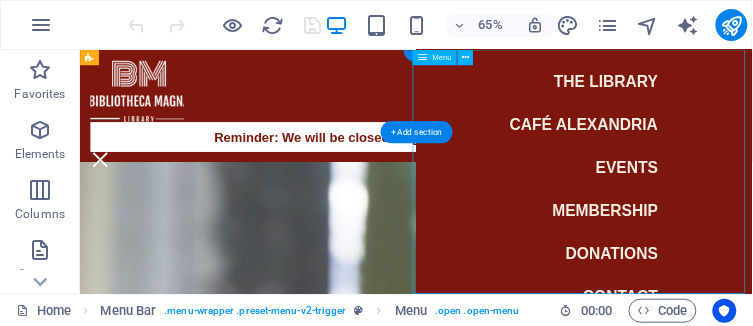 scroll, scrollTop: 53, scrollLeft: 0, axis: vertical 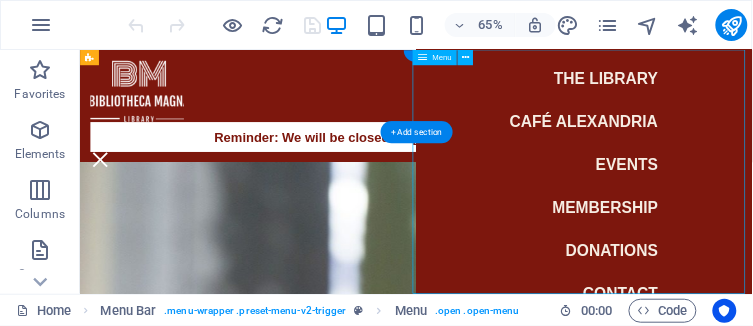click on "Home The Library Café Alexandria Events Membership Donations Contact" at bounding box center [856, 236] 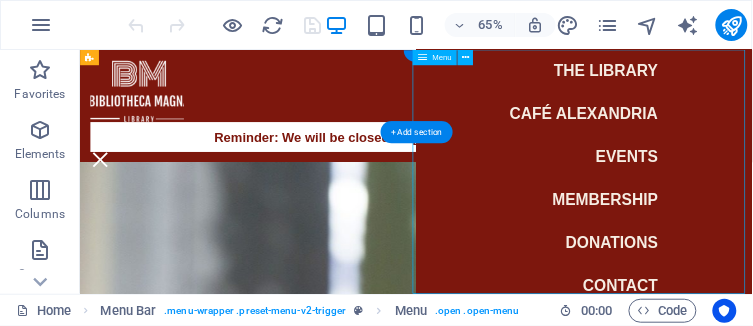 scroll, scrollTop: 69, scrollLeft: 0, axis: vertical 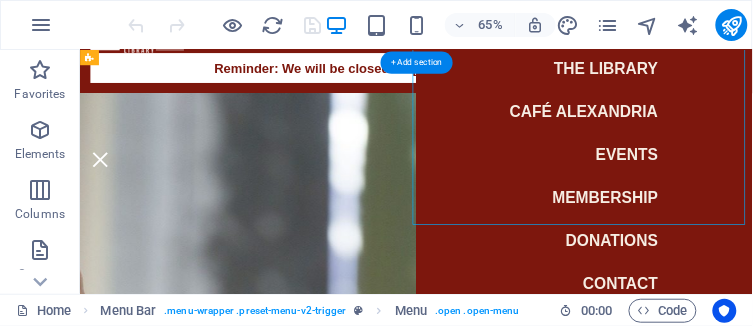 click on "Home The Library Café Alexandria Events Membership Donations Contact" at bounding box center [856, 236] 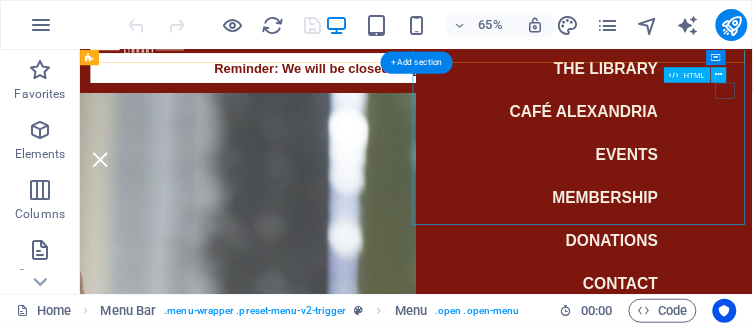 click at bounding box center (110, 218) 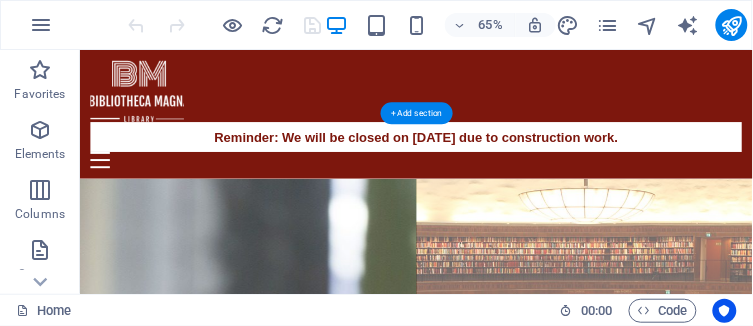 scroll, scrollTop: 0, scrollLeft: 0, axis: both 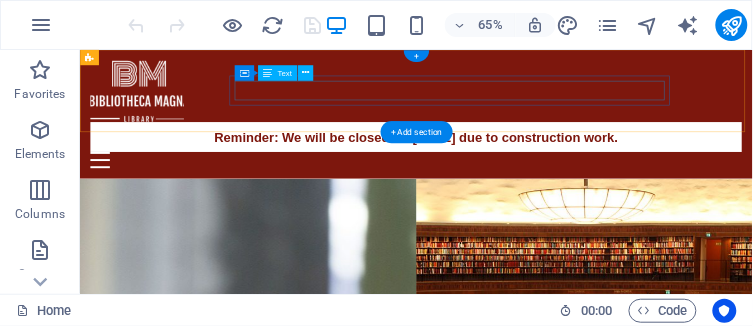 click on "Reminder: We will be closed on [DATE] due to construction work." at bounding box center [596, 183] 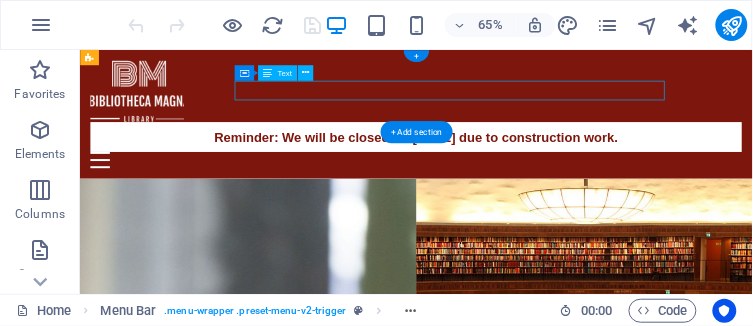 click on "Reminder: We will be closed on [DATE] due to construction work." at bounding box center (596, 183) 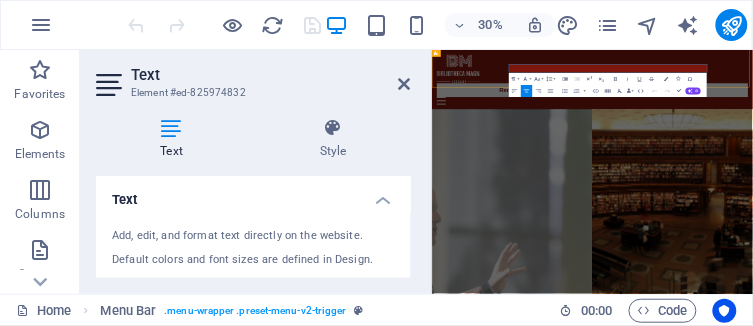 scroll, scrollTop: 0, scrollLeft: 0, axis: both 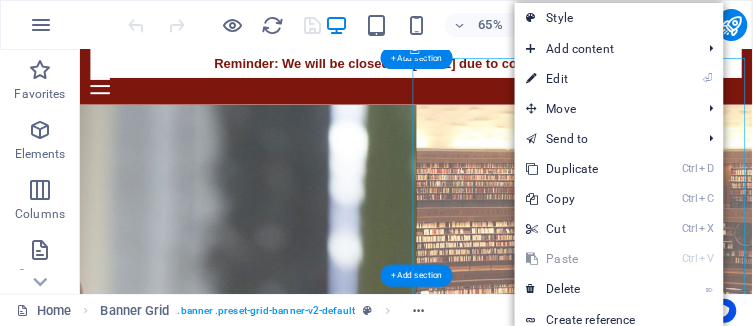 click at bounding box center [856, 446] 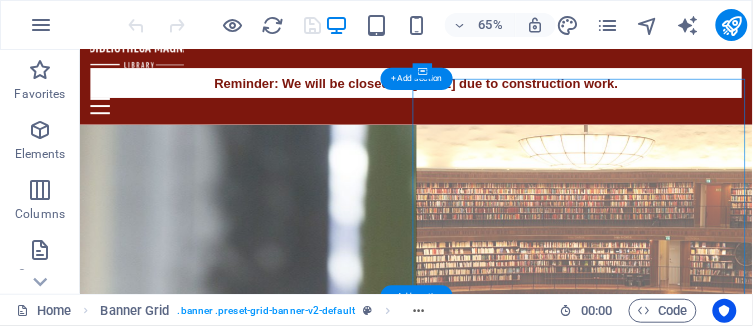 scroll, scrollTop: 109, scrollLeft: 0, axis: vertical 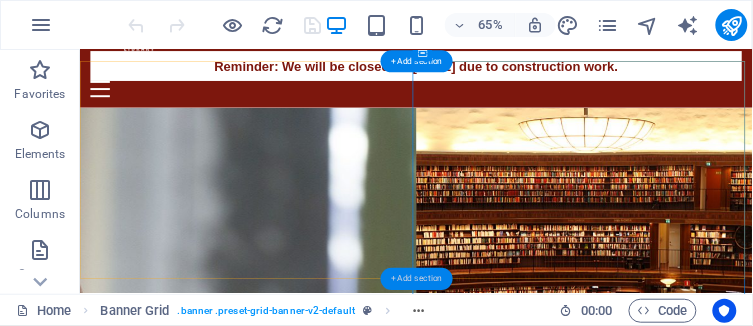 click on "+ Add section" at bounding box center [416, 279] 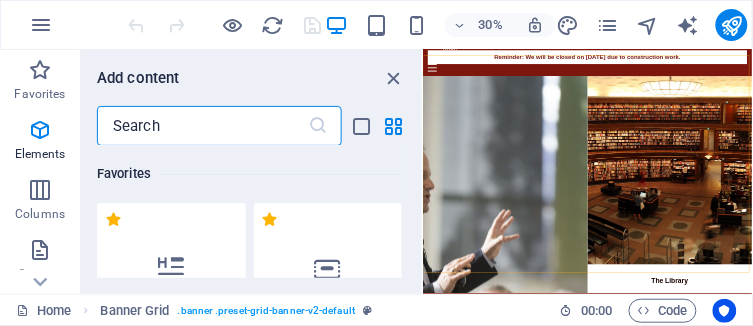 scroll, scrollTop: 3498, scrollLeft: 0, axis: vertical 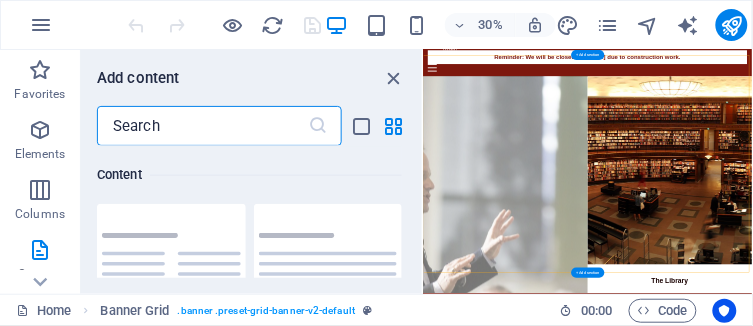 click at bounding box center (697, 765) 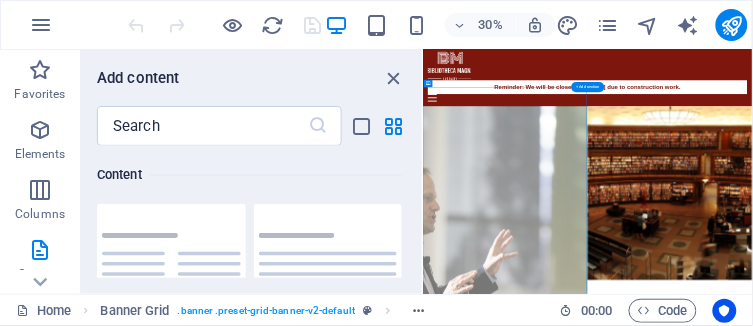 scroll, scrollTop: 0, scrollLeft: 0, axis: both 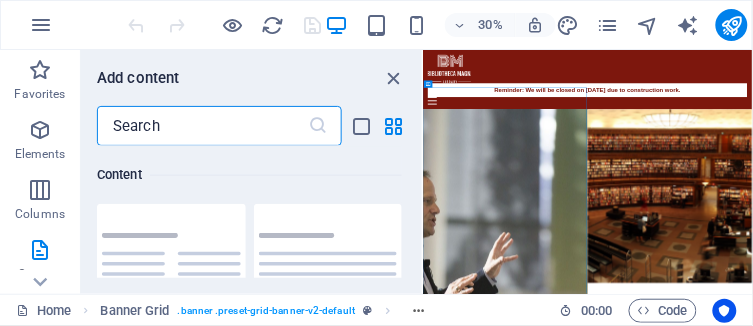 click at bounding box center (202, 126) 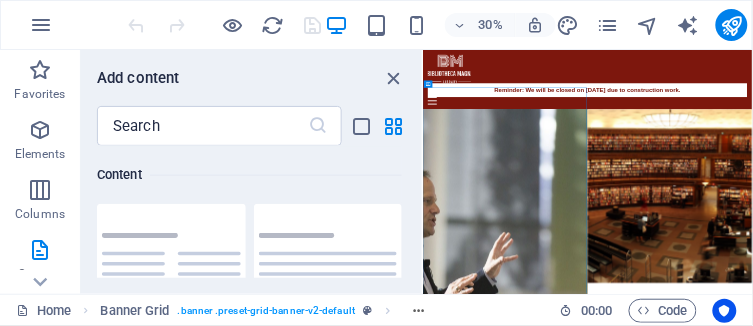 click on "Add content" at bounding box center (138, 78) 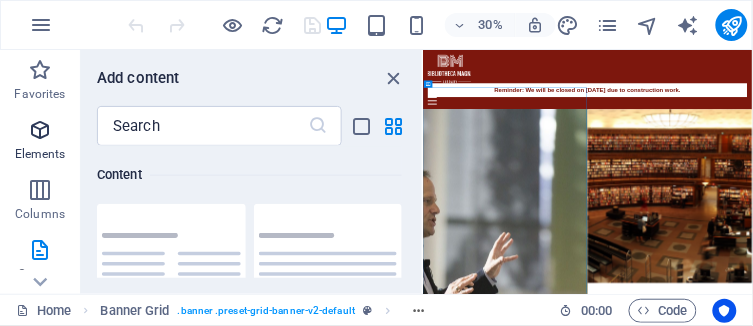 click on "Elements" at bounding box center (40, 154) 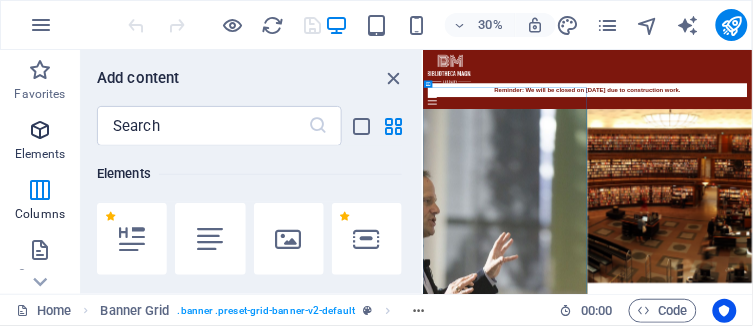 scroll, scrollTop: 212, scrollLeft: 0, axis: vertical 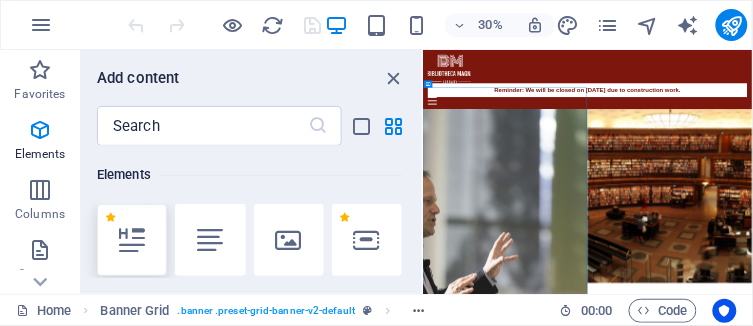 click at bounding box center [132, 240] 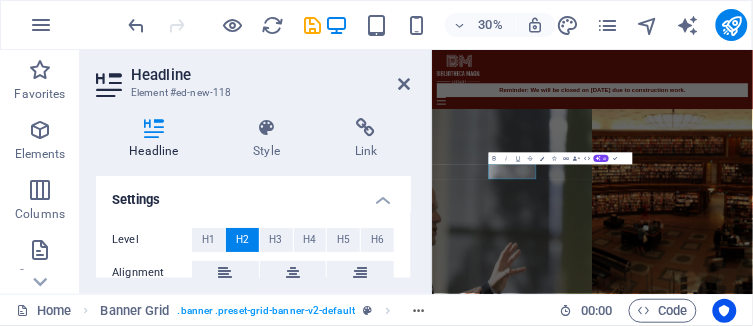 scroll, scrollTop: 99, scrollLeft: 0, axis: vertical 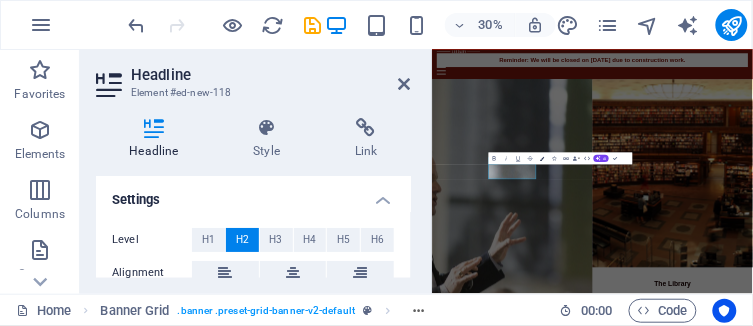 click at bounding box center [542, 159] 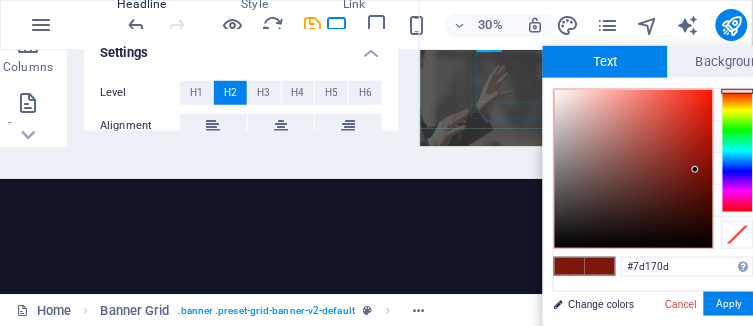 click on "Lorem ipsum dolor sit amet, consectetur adipisicing elit. Illum, labore inventore excepturi libero reprehenderit eos aspernatur quibusdam minima consequuntur." at bounding box center [686, 1468] 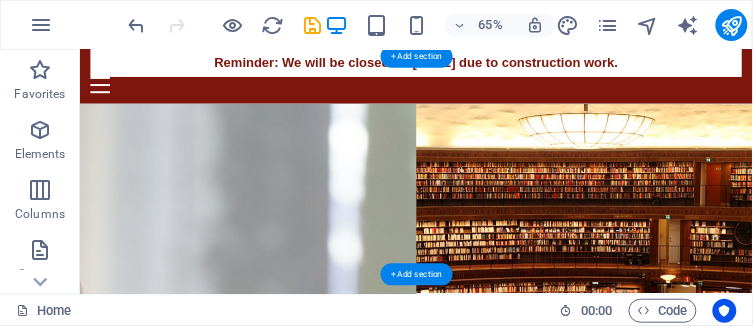 scroll, scrollTop: 116, scrollLeft: 0, axis: vertical 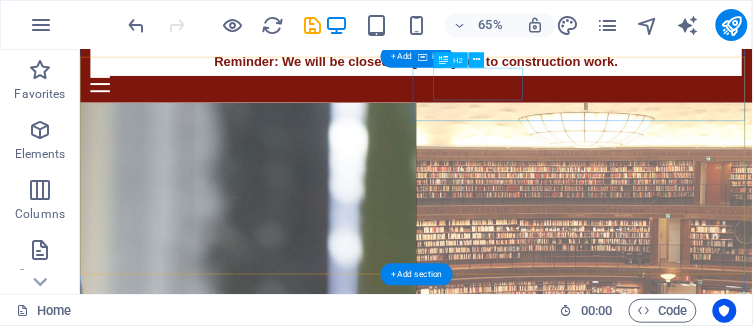 click on "The Library" at bounding box center (856, 815) 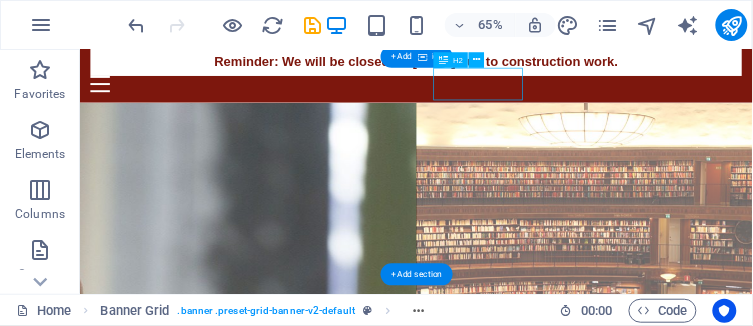 click on "The Library" at bounding box center (856, 815) 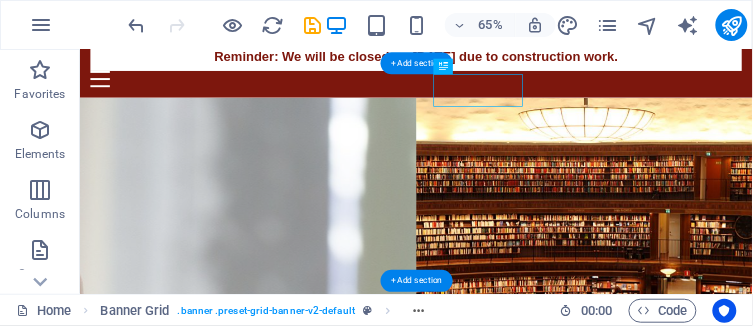 scroll, scrollTop: 67, scrollLeft: 0, axis: vertical 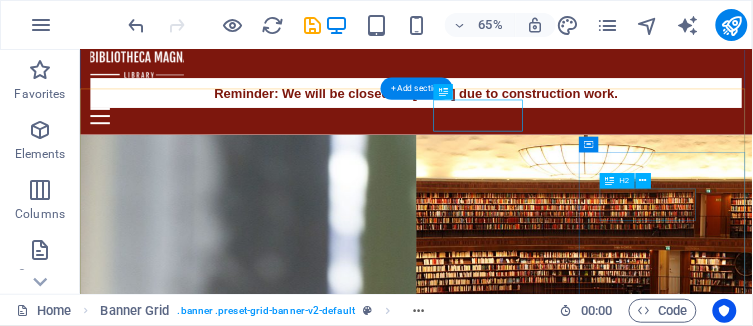 click on "Membership" at bounding box center (984, 1038) 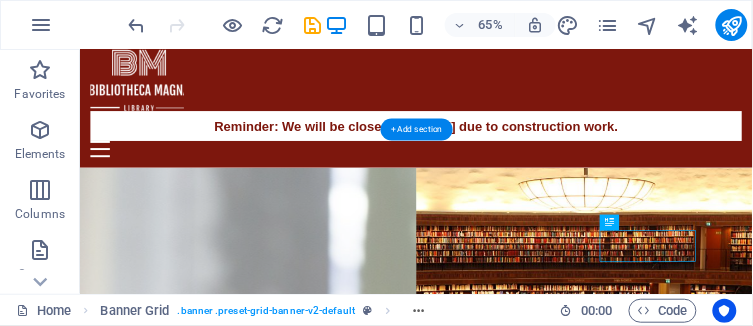 scroll, scrollTop: 0, scrollLeft: 0, axis: both 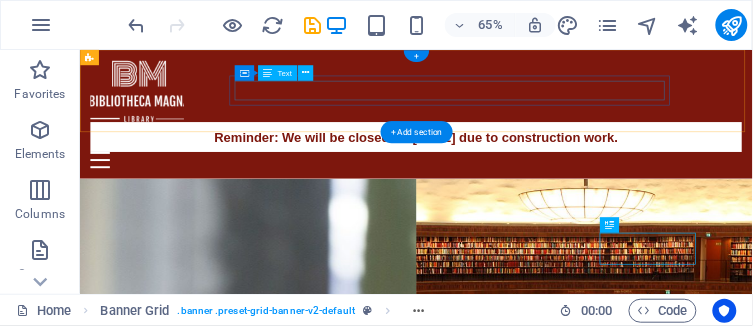 click on "Reminder: We will be closed on [DATE] due to construction work." at bounding box center (596, 183) 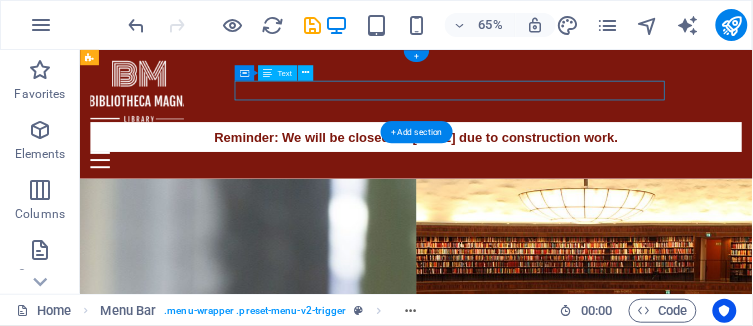 click on "Reminder: We will be closed on [DATE] due to construction work." at bounding box center [596, 183] 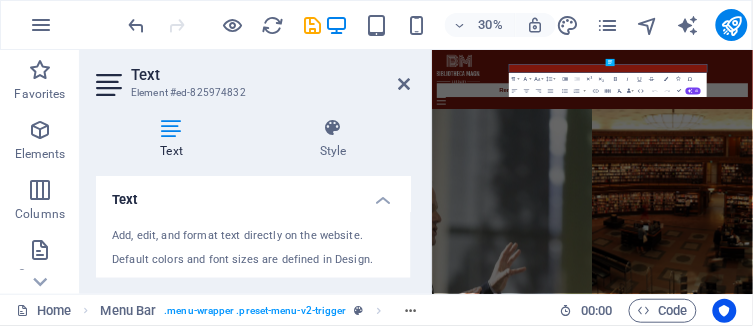 click on "Element #ed-825974832" at bounding box center [251, 93] 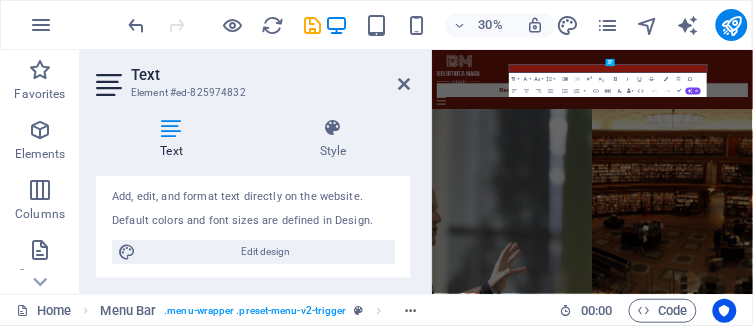 scroll, scrollTop: 39, scrollLeft: 0, axis: vertical 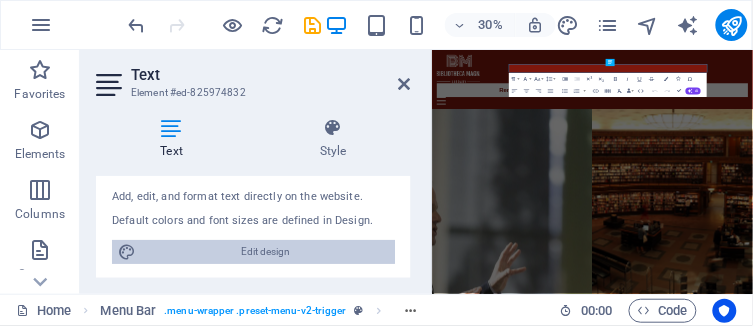 click on "Edit design" at bounding box center [265, 252] 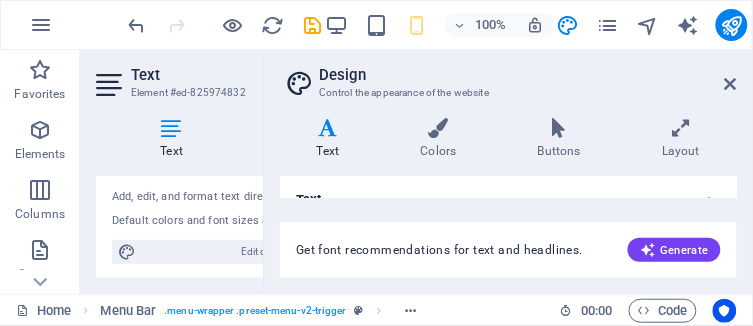scroll, scrollTop: 0, scrollLeft: 0, axis: both 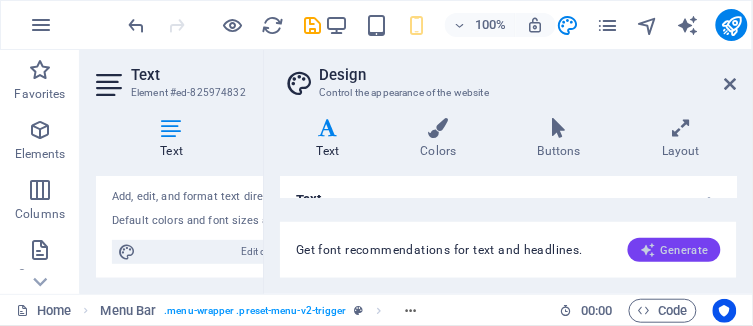 click on "Generate" at bounding box center [674, 250] 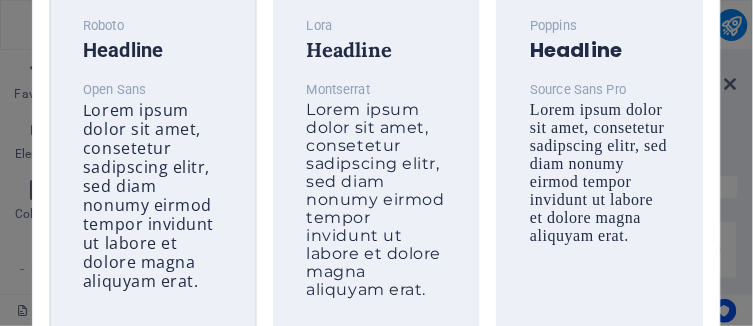 scroll, scrollTop: 0, scrollLeft: 0, axis: both 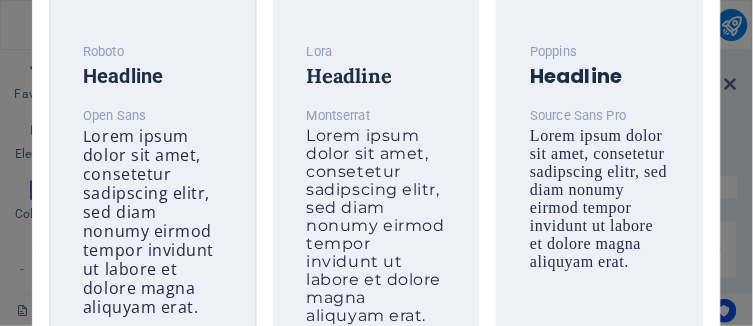 click on "Headline" at bounding box center [153, 76] 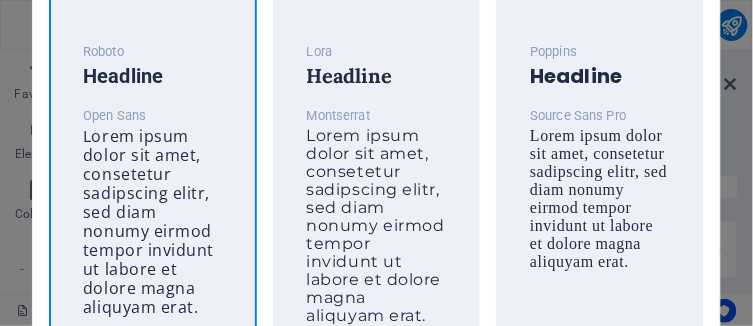 click on "Headline" at bounding box center (153, 76) 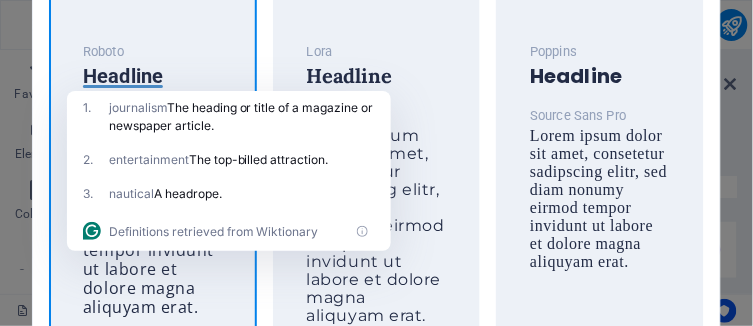 drag, startPoint x: 122, startPoint y: 78, endPoint x: 181, endPoint y: 63, distance: 60.876926 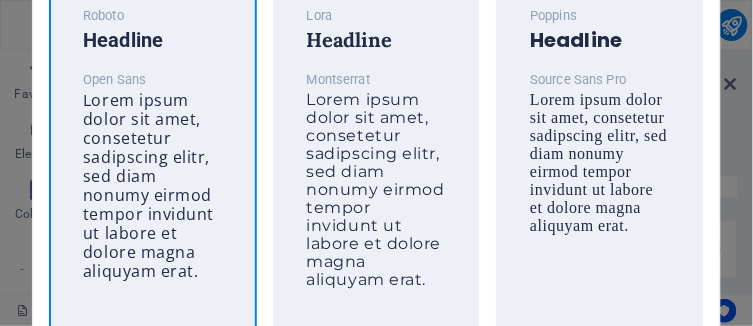 scroll, scrollTop: 26, scrollLeft: 0, axis: vertical 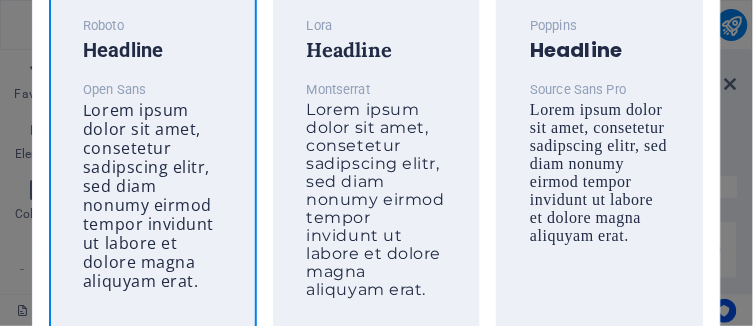 click on "Lorem ipsum dolor sit amet, consetetur sadipscing elitr, sed diam nonumy eirmod tempor invidunt ut labore et dolore magna aliquyam erat." at bounding box center (148, 195) 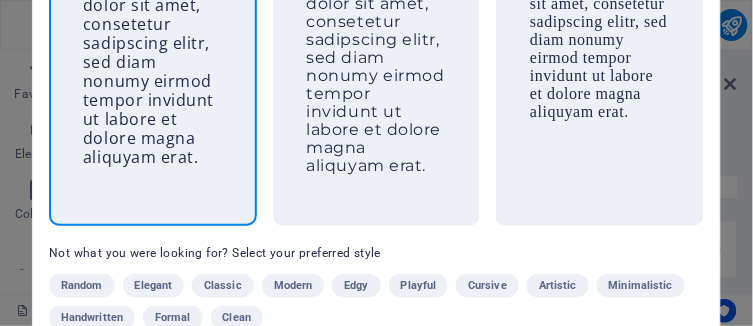 scroll, scrollTop: 157, scrollLeft: 0, axis: vertical 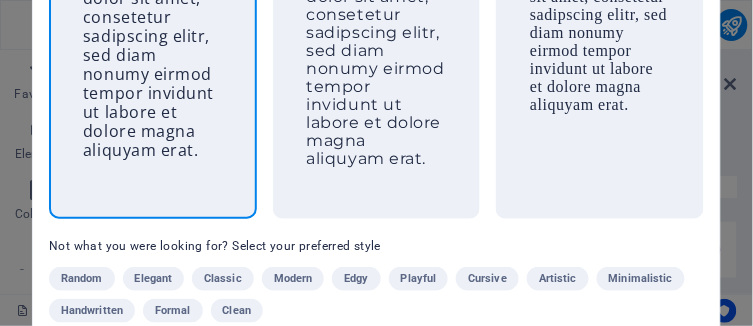 click on "Roboto Headline Open Sans Lorem ipsum dolor sit amet, consetetur sadipscing elitr, sed diam nonumy eirmod tempor invidunt ut labore et dolore magna aliquyam erat." at bounding box center (153, 22) 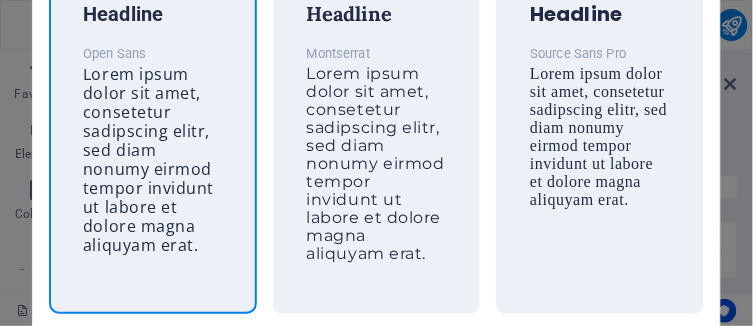 scroll, scrollTop: 0, scrollLeft: 0, axis: both 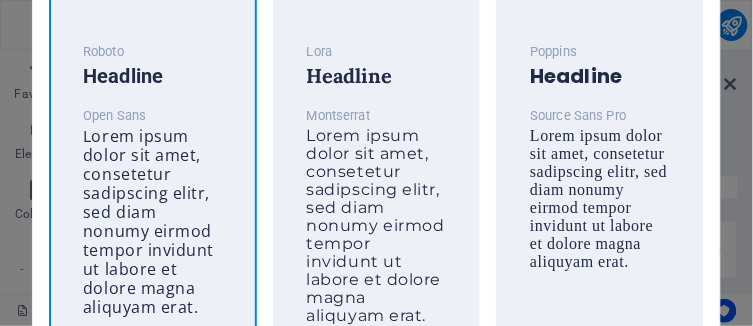 click on "Choose fonts Roboto Headline Open Sans Lorem ipsum dolor sit amet, consetetur sadipscing elitr, sed diam nonumy eirmod tempor invidunt ut labore et dolore magna aliquyam erat. Lora Headline Montserrat Lorem ipsum dolor sit amet, consetetur sadipscing elitr, sed diam nonumy eirmod tempor invidunt ut labore et dolore magna aliquyam erat. Poppins Headline Source Sans Pro Lorem ipsum dolor sit amet, consetetur sadipscing elitr, sed diam nonumy eirmod tempor invidunt ut labore et dolore magna aliquyam erat. Not what you were looking for? Select your preferred style Random Elegant Classic Modern Edgy Playful Cursive Artistic Minimalistic Handwritten Formal Clean Apply fonts" at bounding box center (376, 163) 